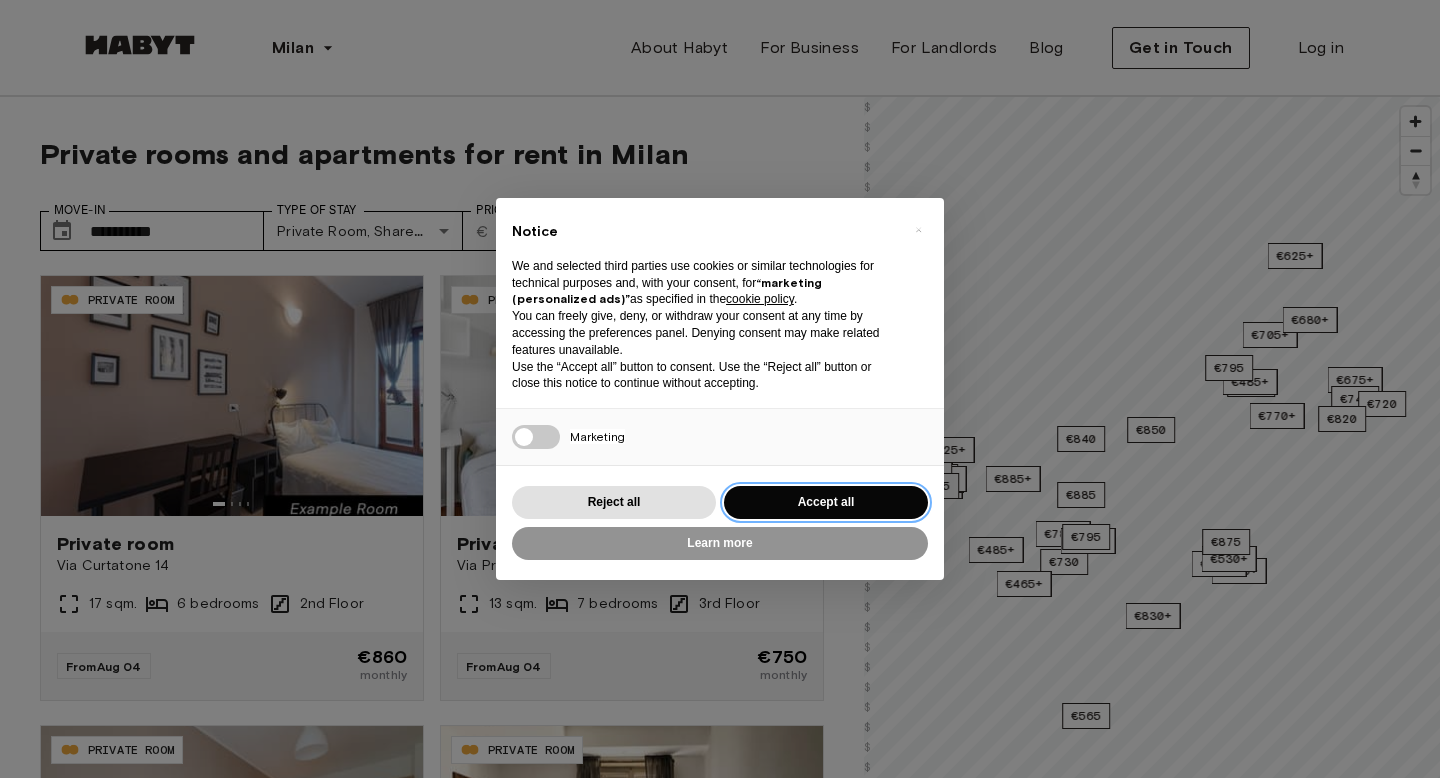 scroll, scrollTop: 0, scrollLeft: 0, axis: both 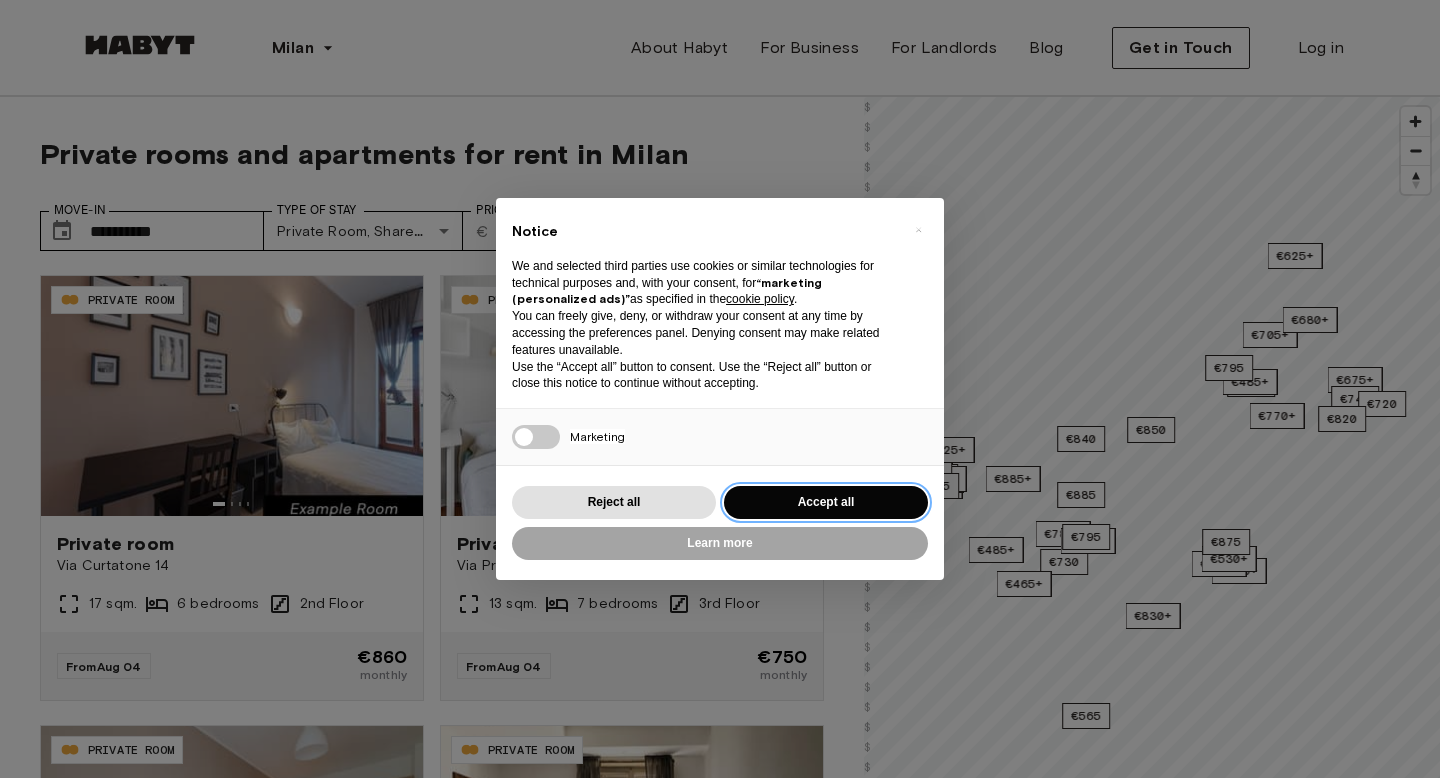 click on "Accept all" at bounding box center (826, 502) 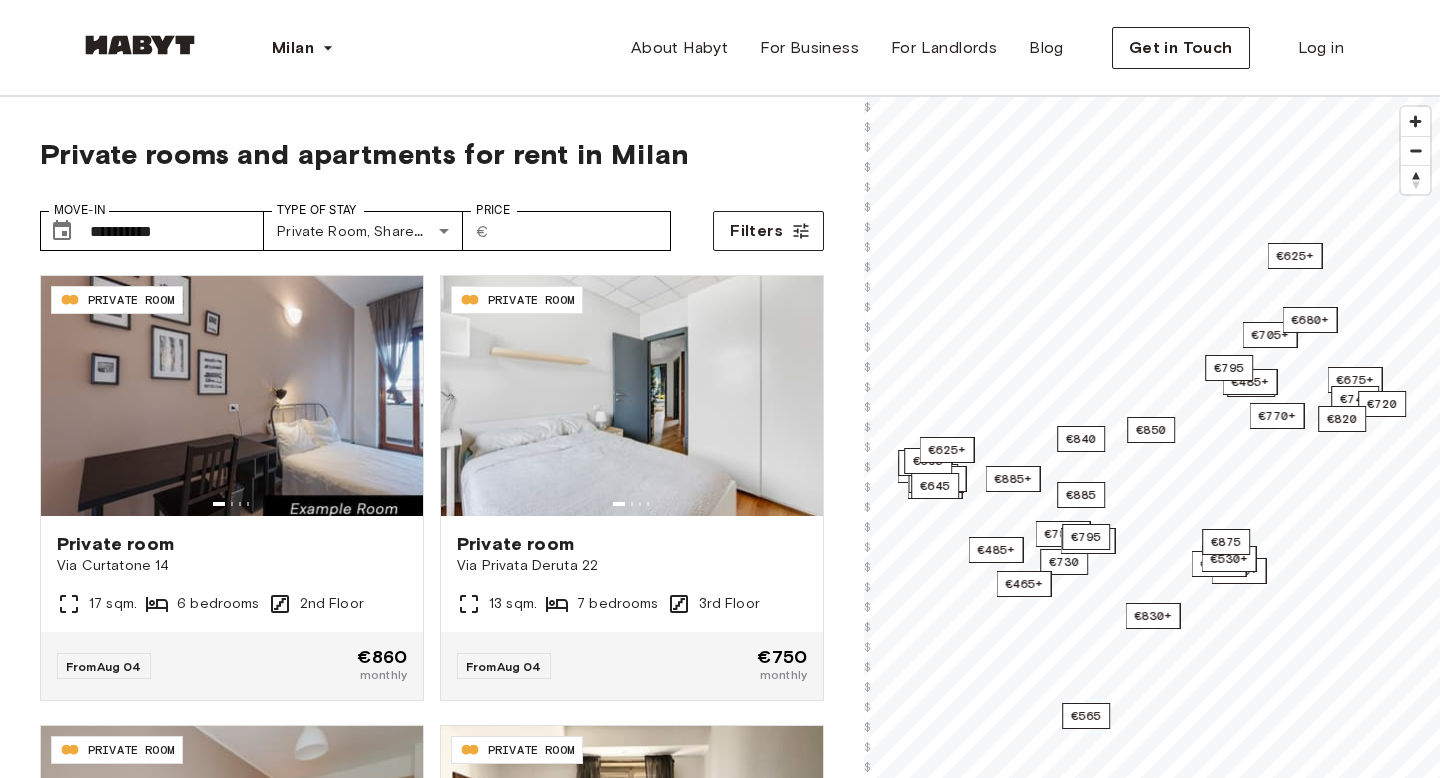 scroll, scrollTop: 0, scrollLeft: 0, axis: both 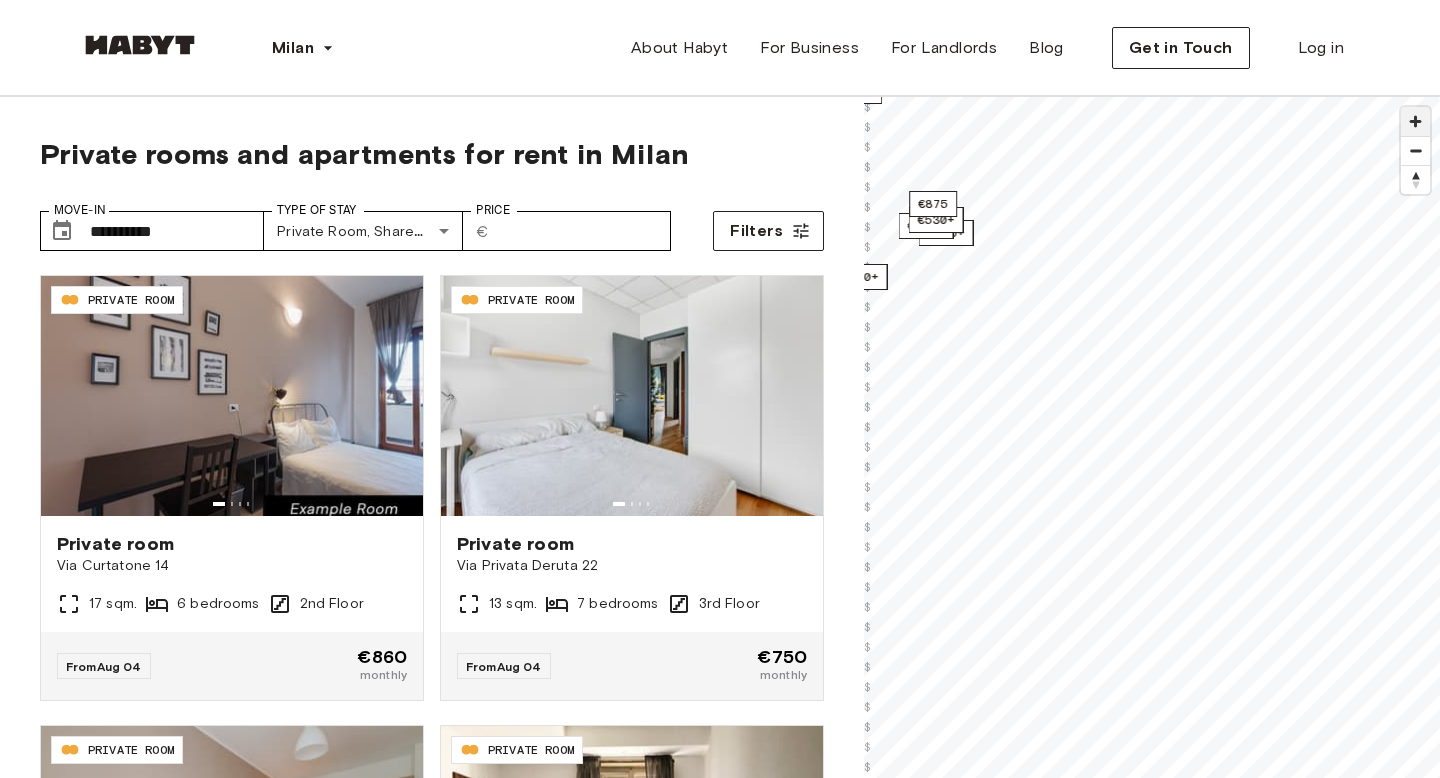 click at bounding box center [1415, 121] 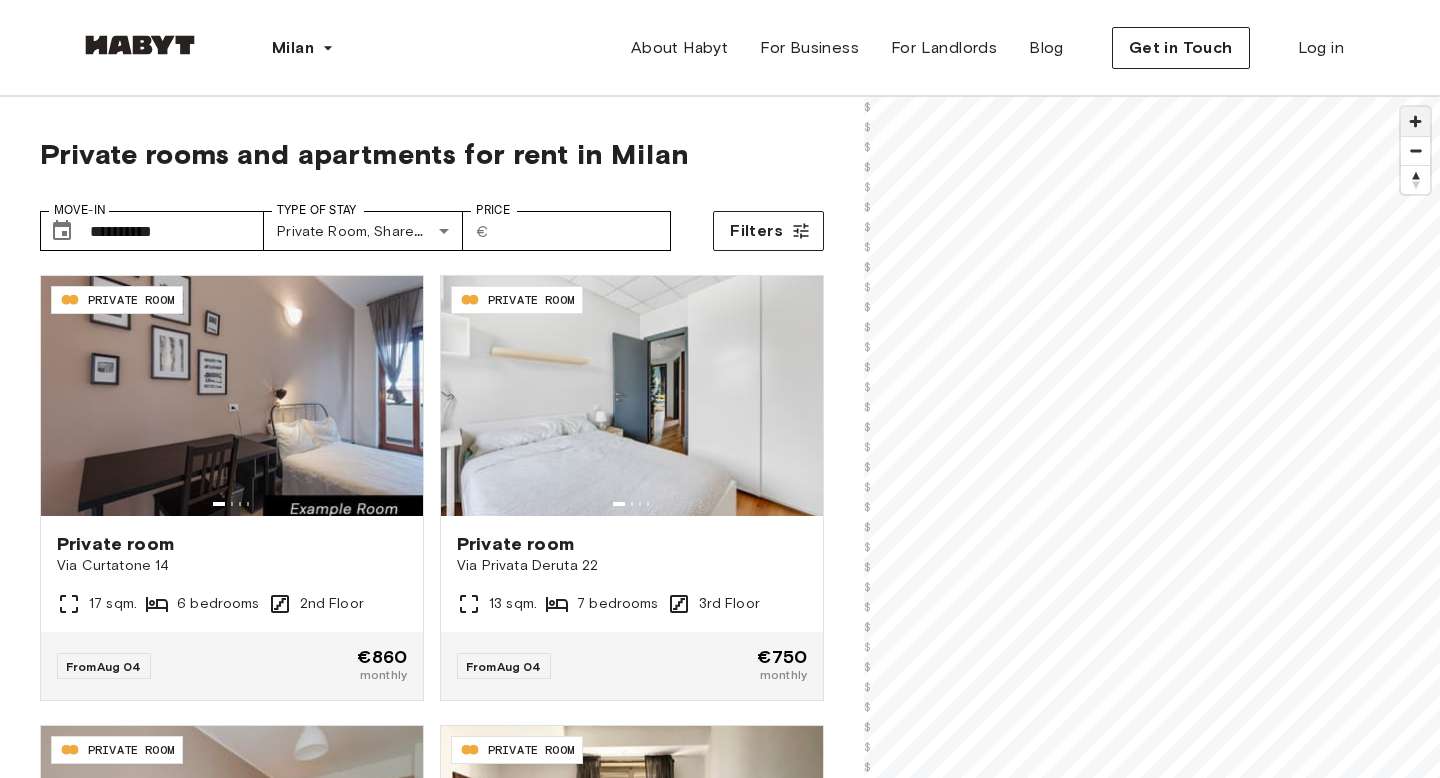 click at bounding box center [1415, 121] 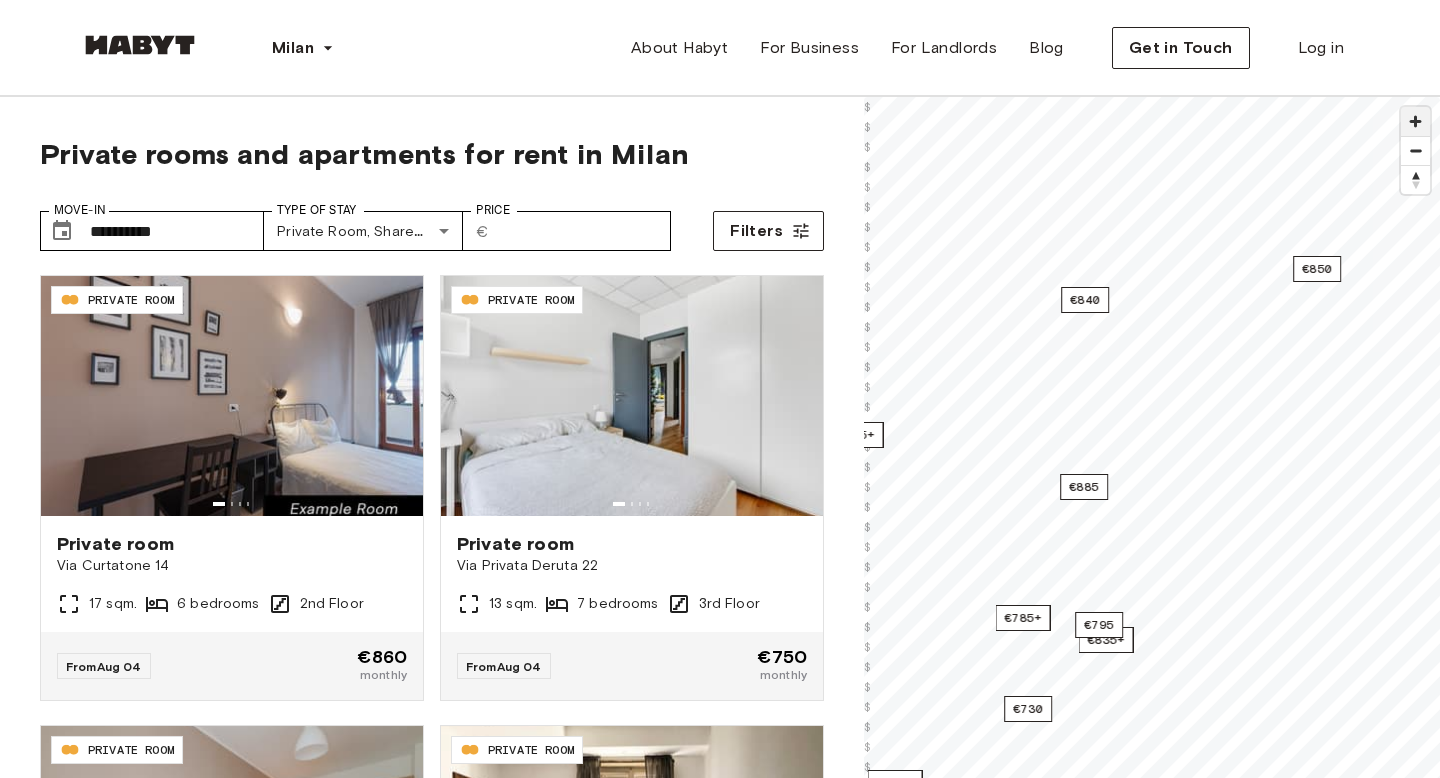 click at bounding box center (1415, 121) 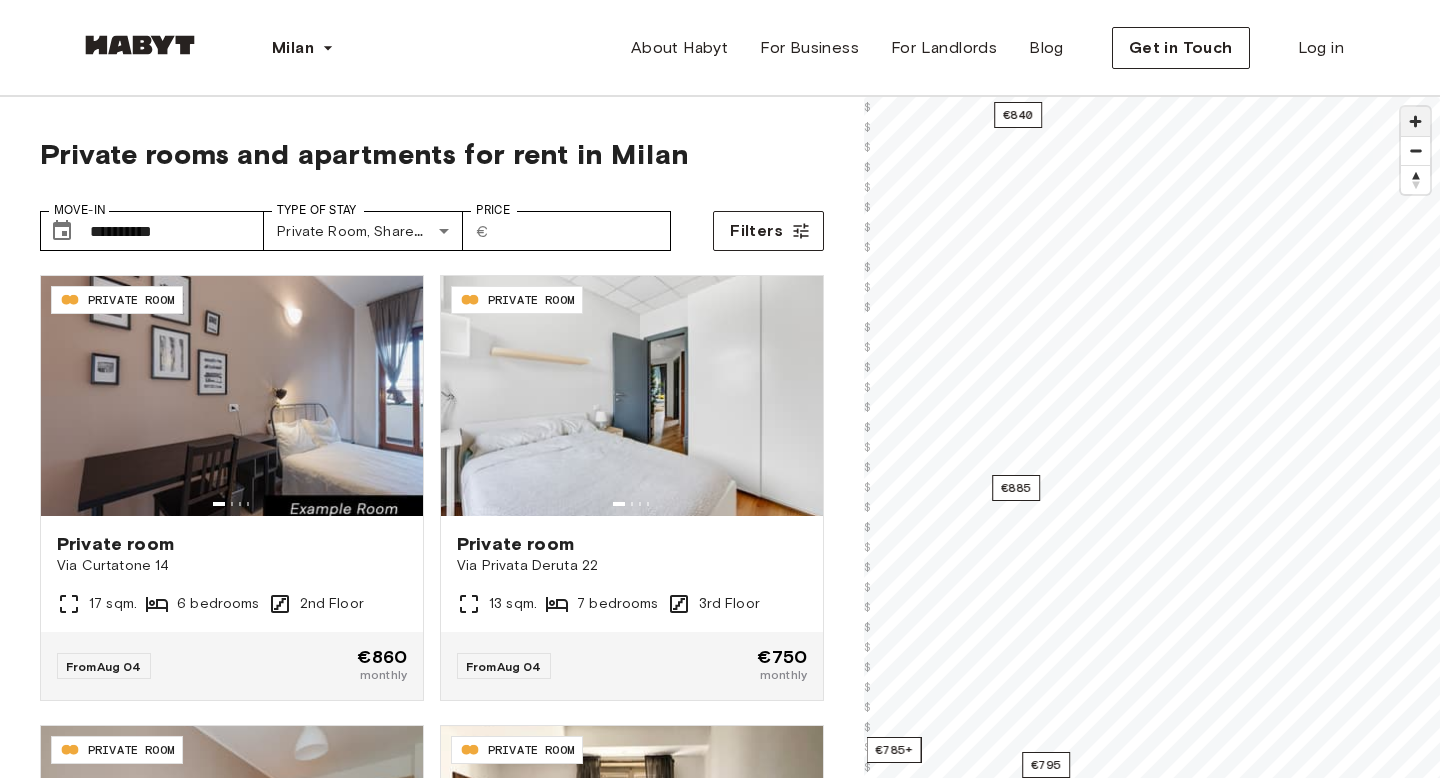 click at bounding box center [1415, 121] 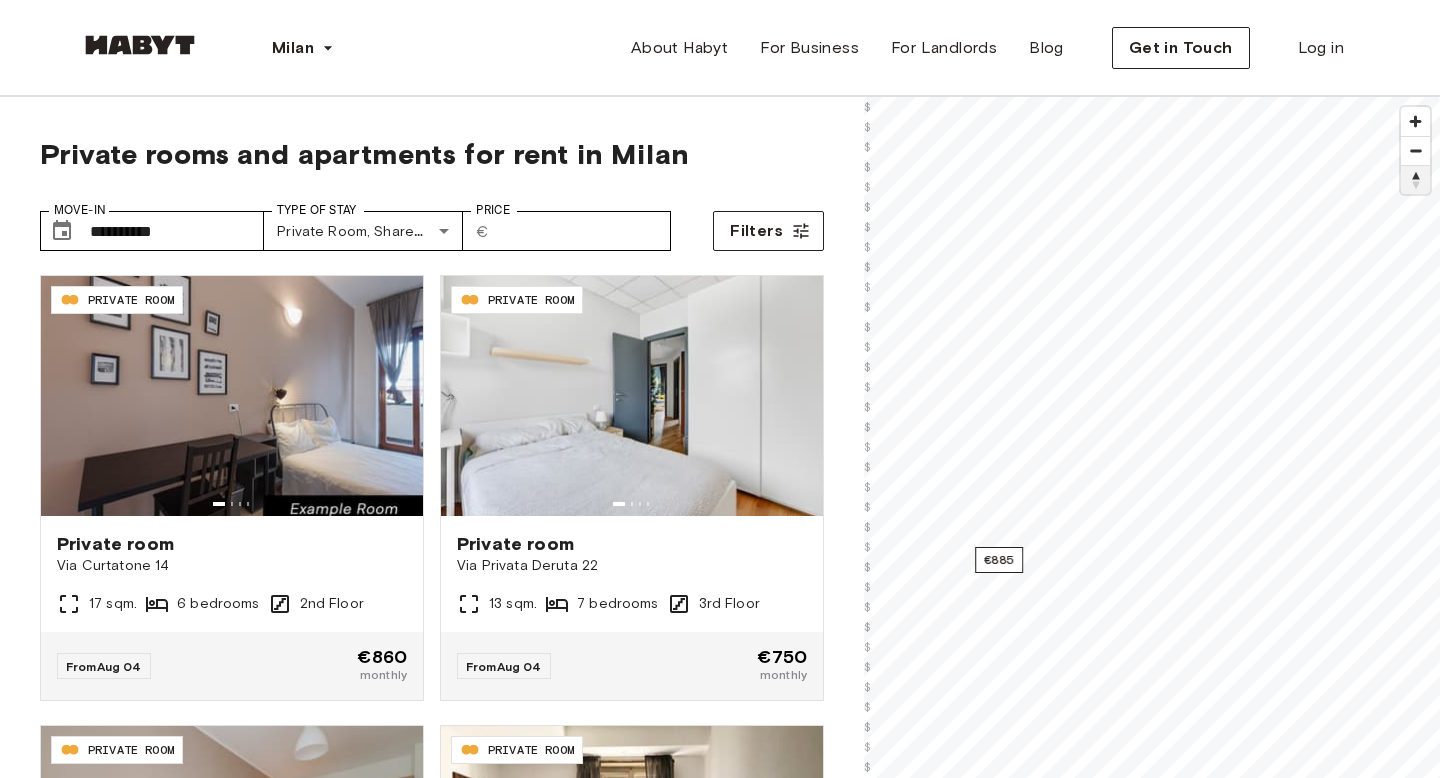 click at bounding box center [1415, 180] 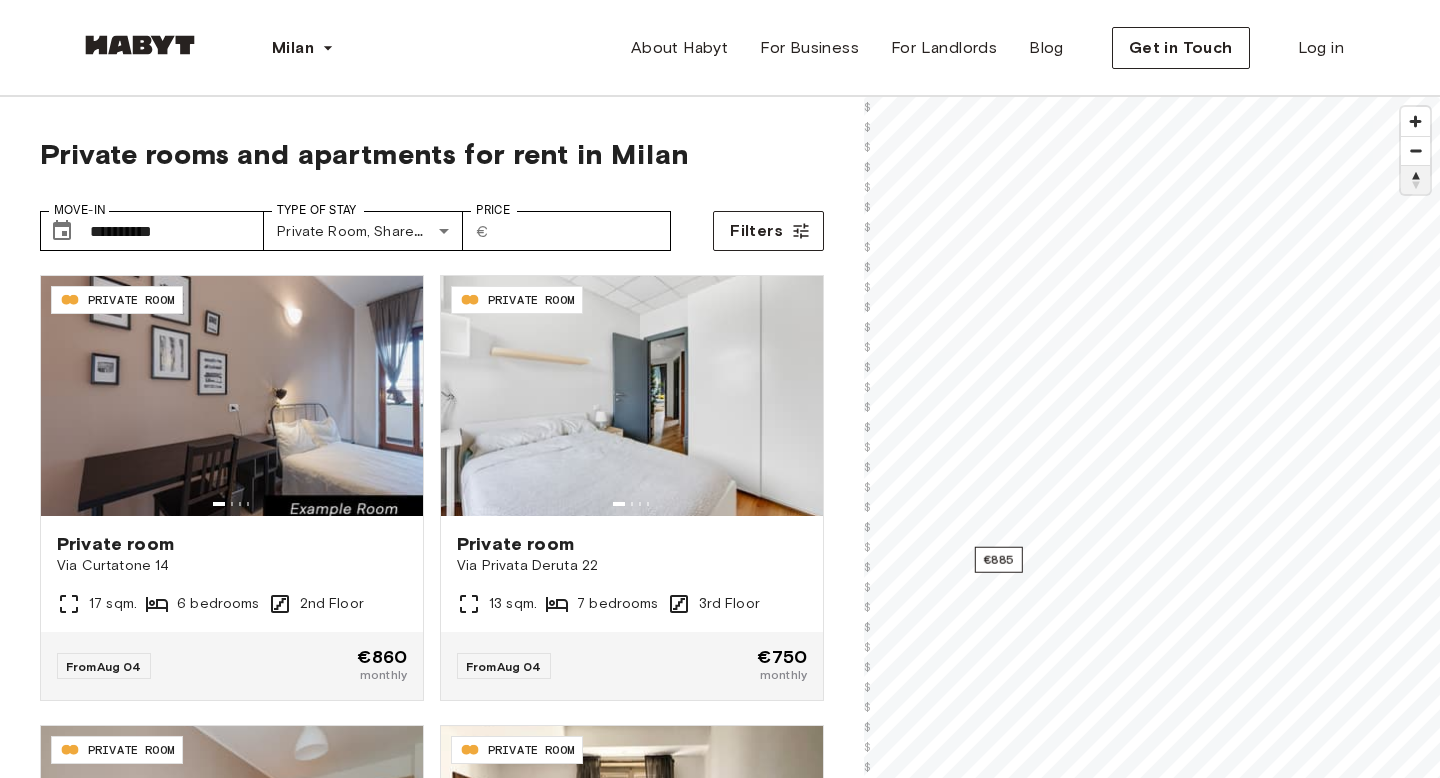 click at bounding box center [1415, 180] 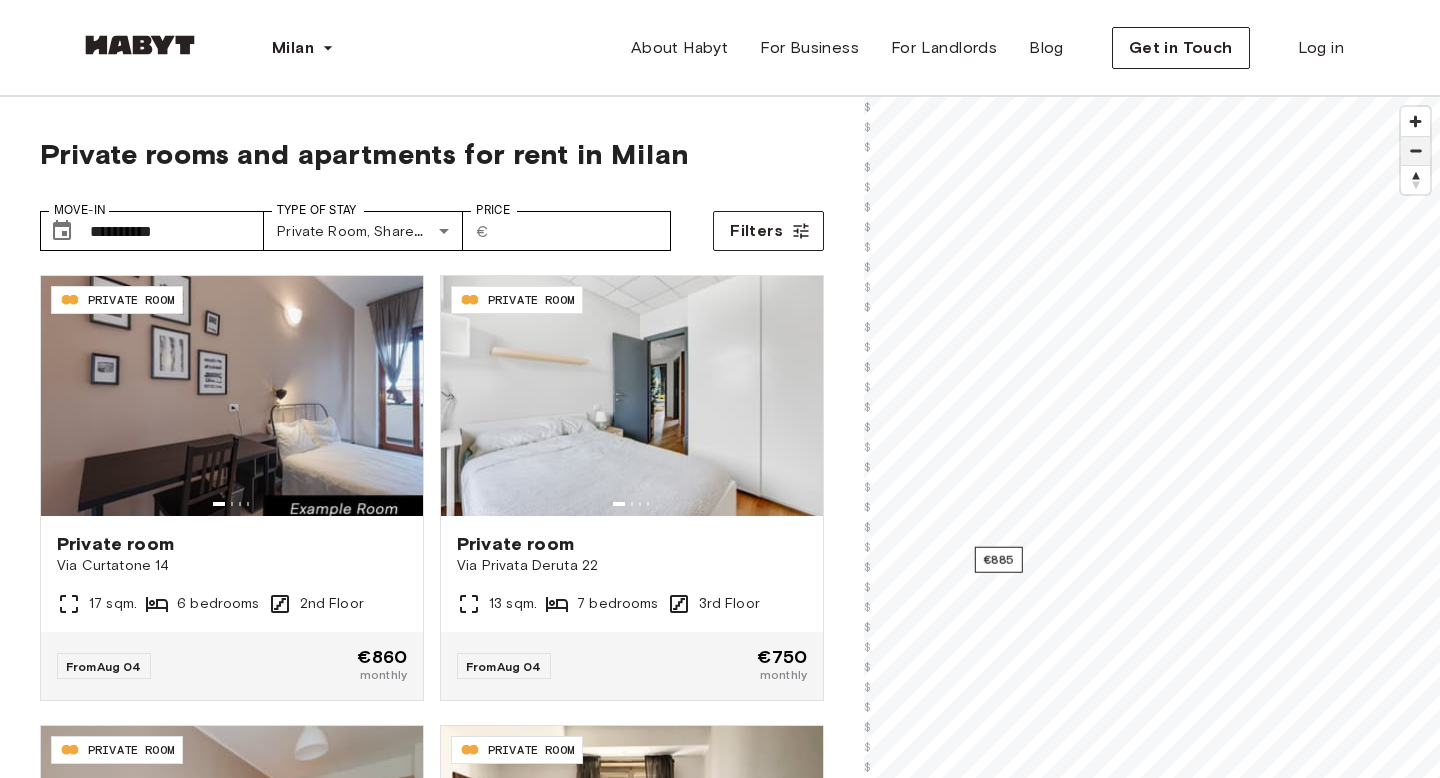 click at bounding box center (1415, 151) 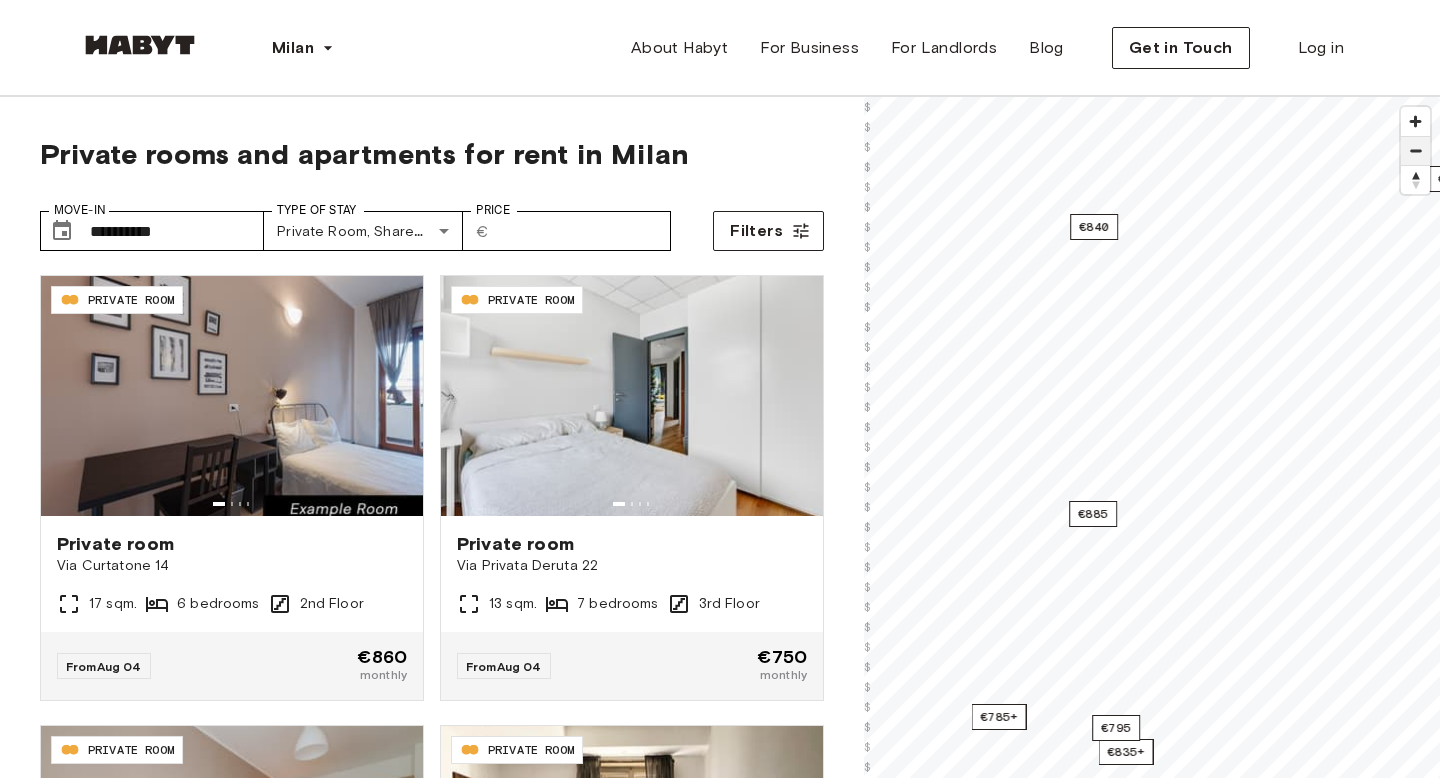 click at bounding box center (1415, 151) 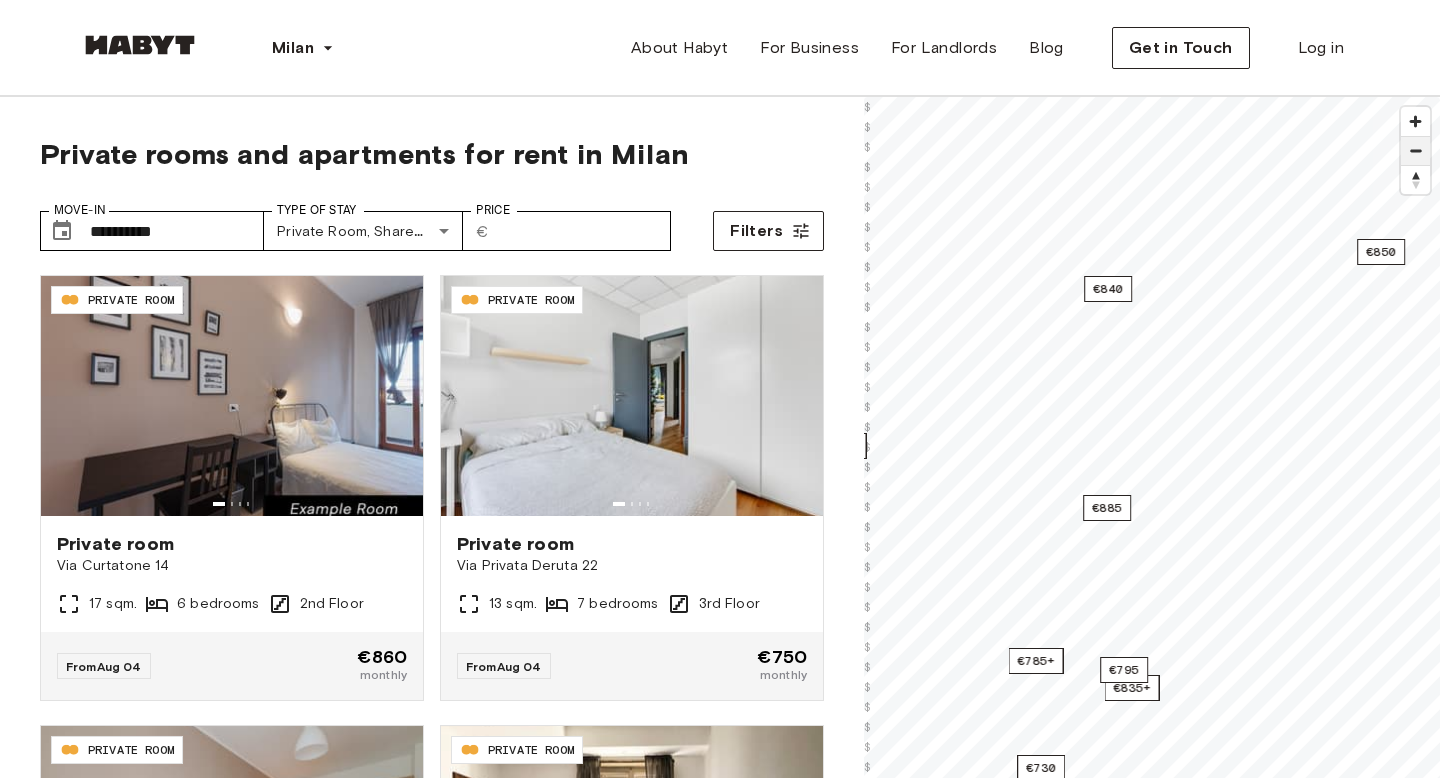 click at bounding box center [1415, 151] 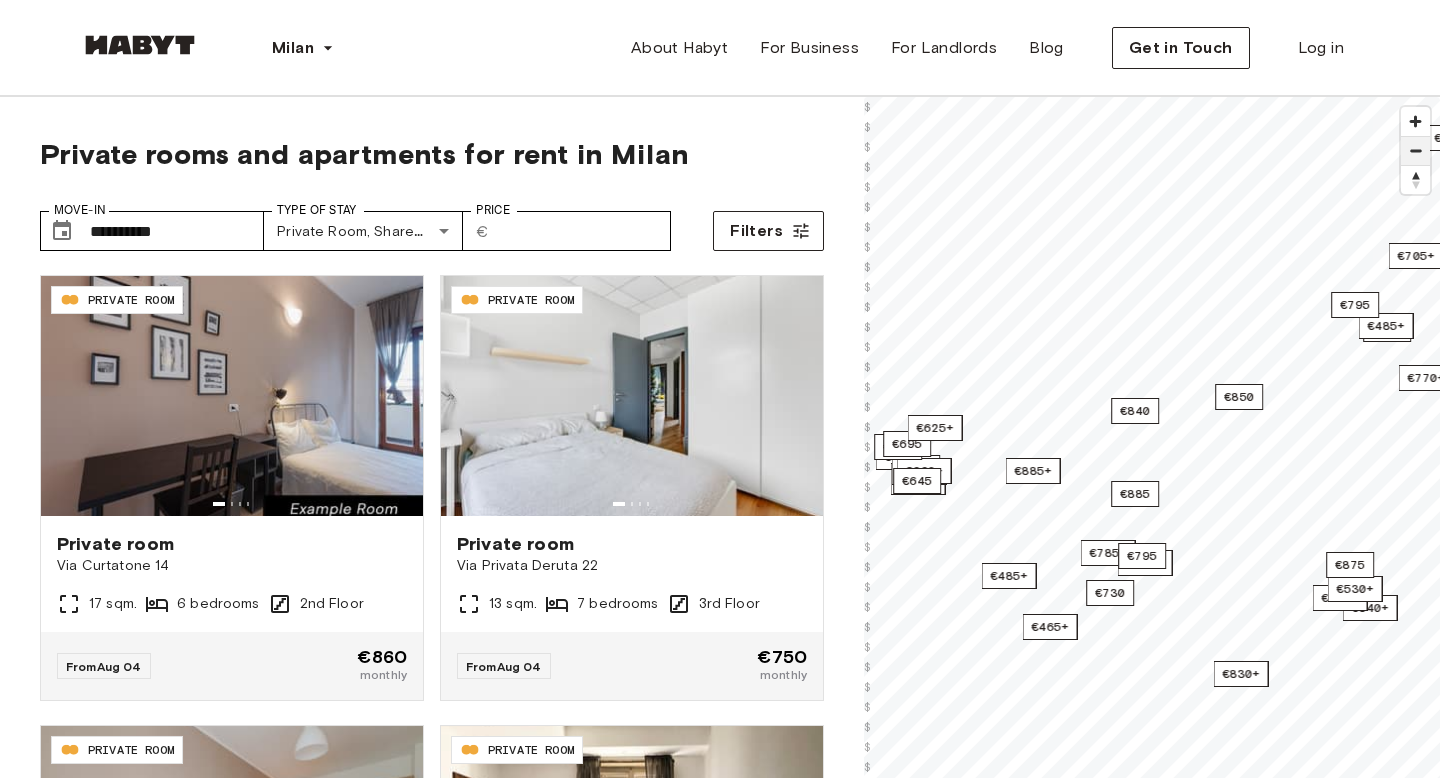 click at bounding box center (1415, 151) 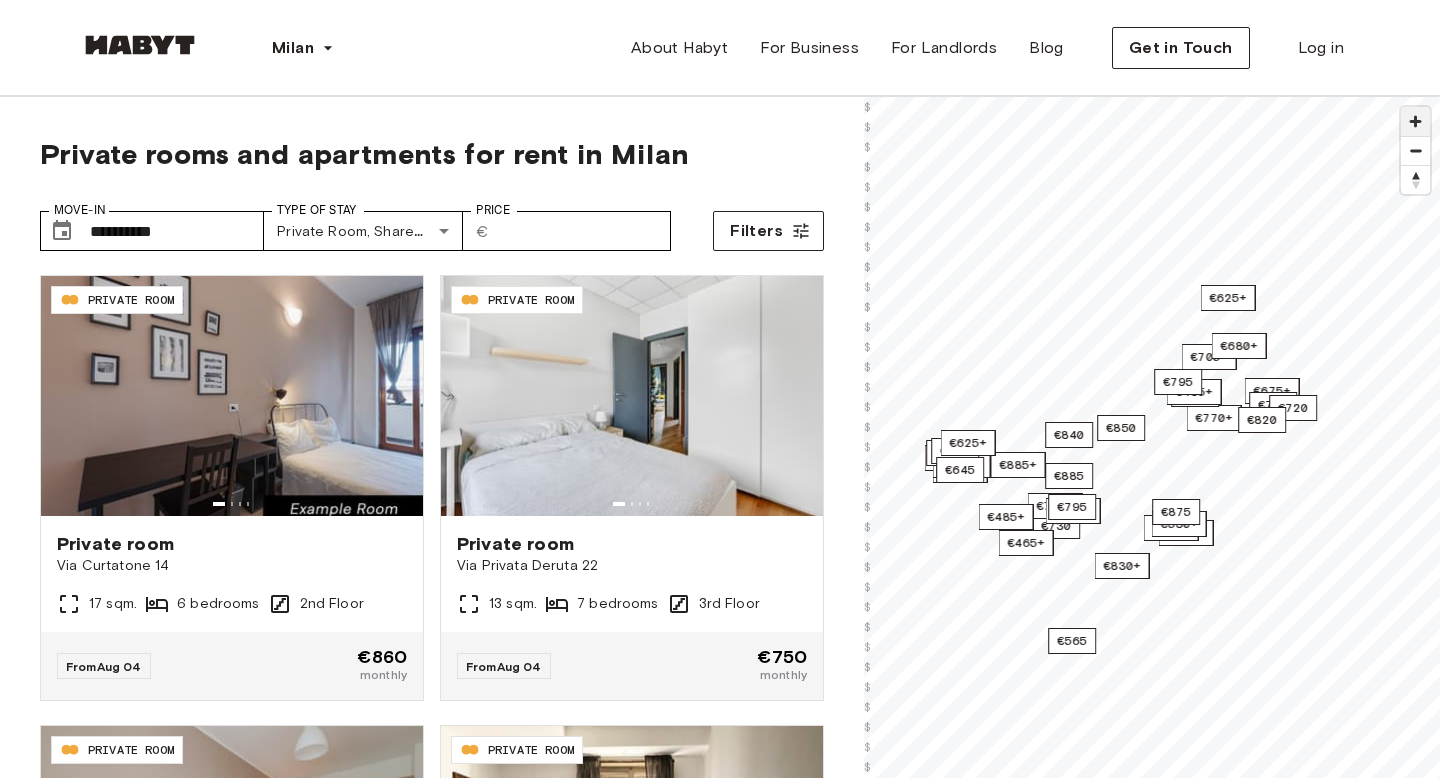 click at bounding box center (1415, 121) 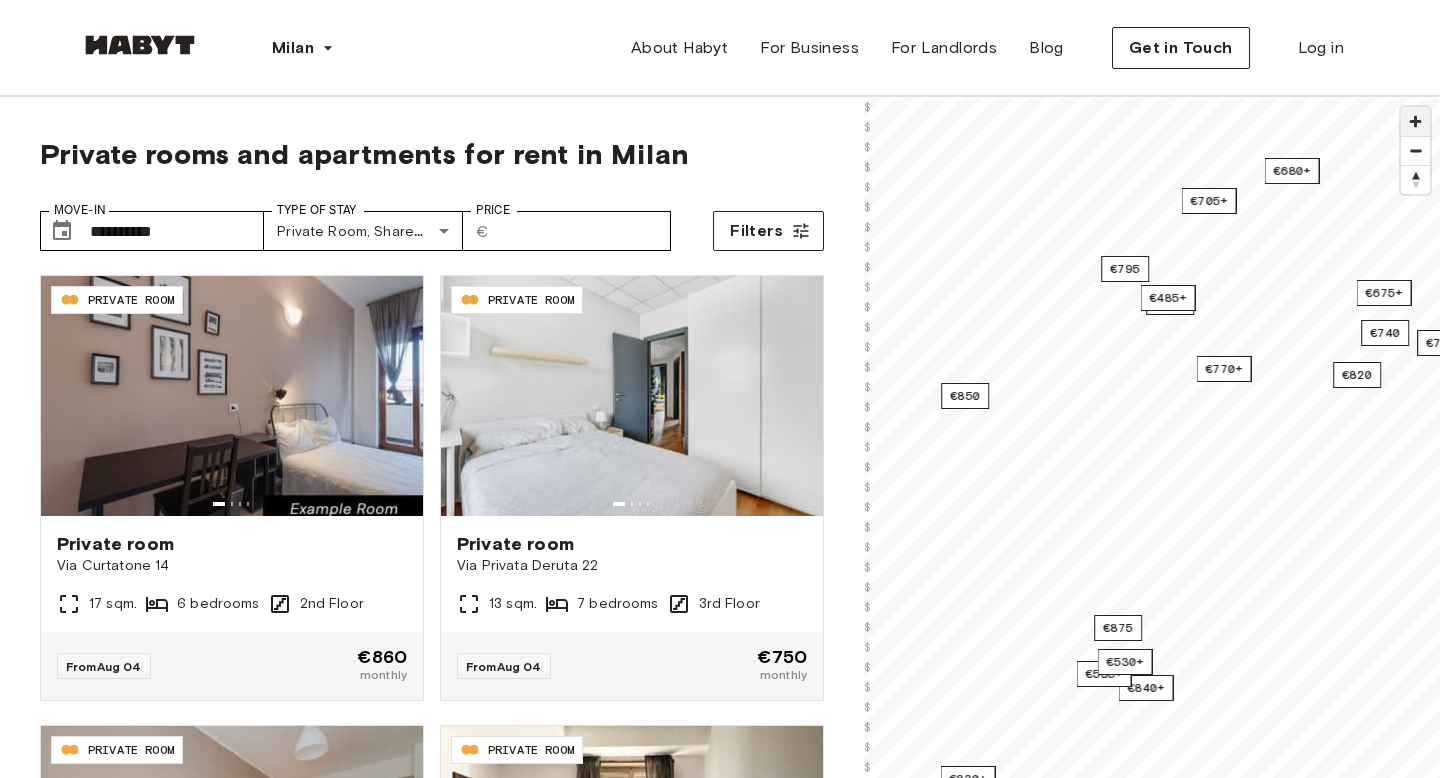 click at bounding box center (1415, 121) 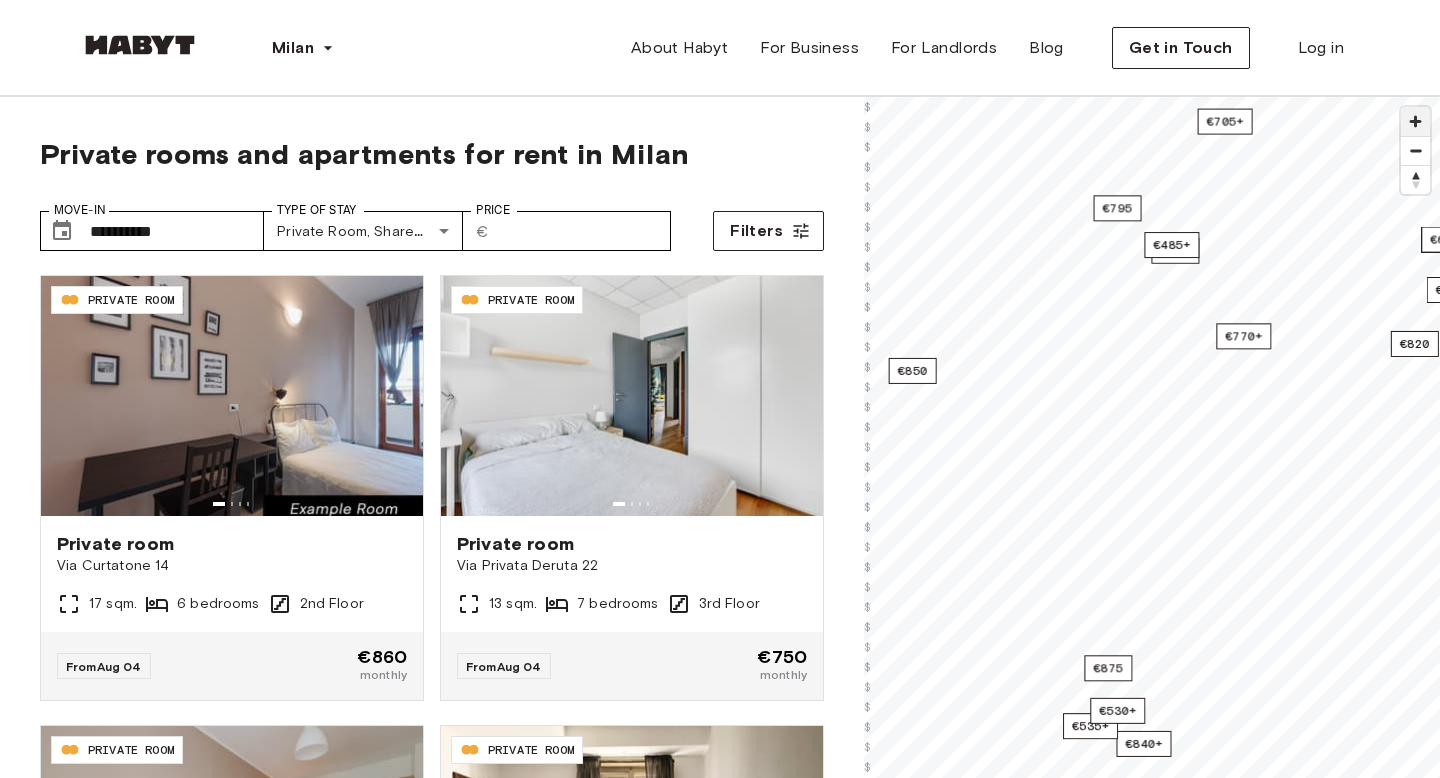 click at bounding box center [1415, 121] 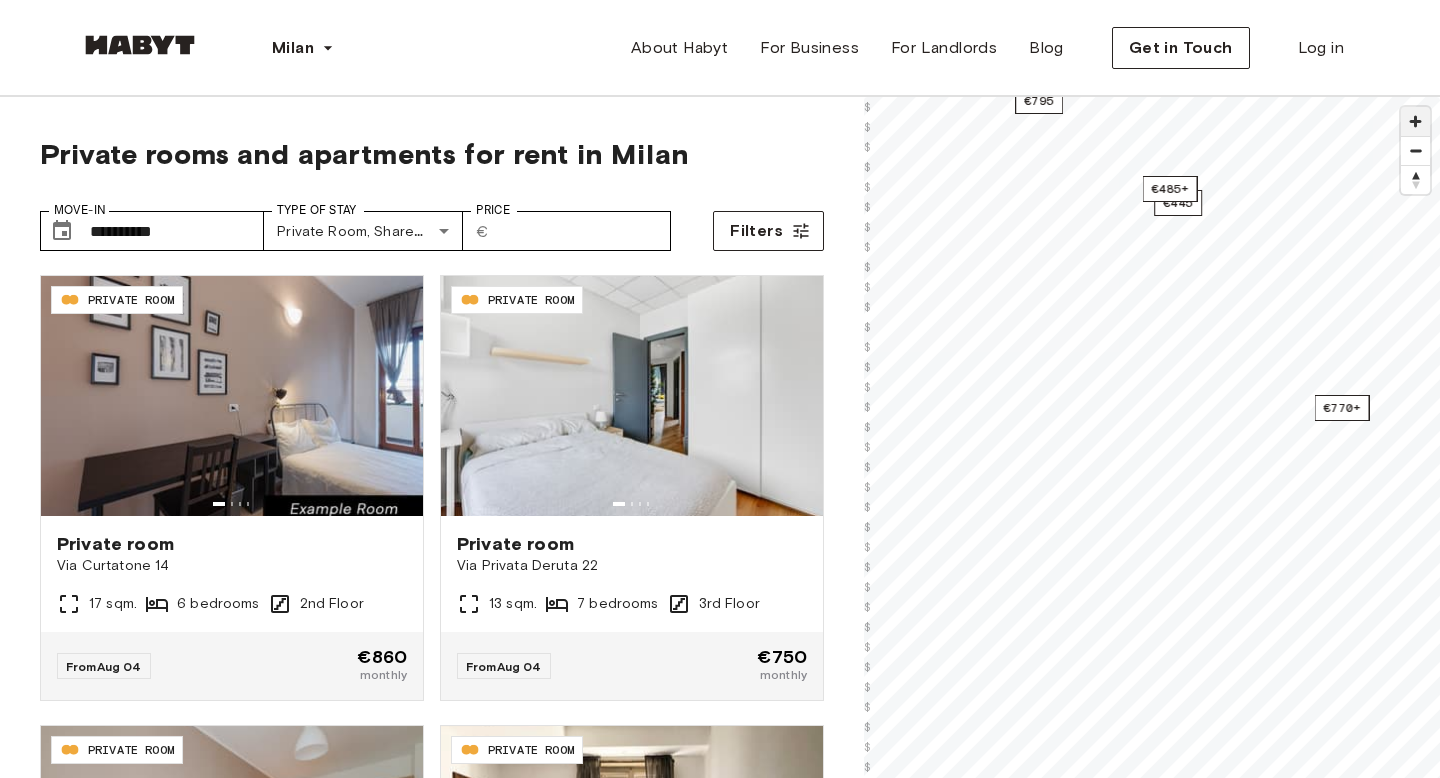 click at bounding box center (1415, 121) 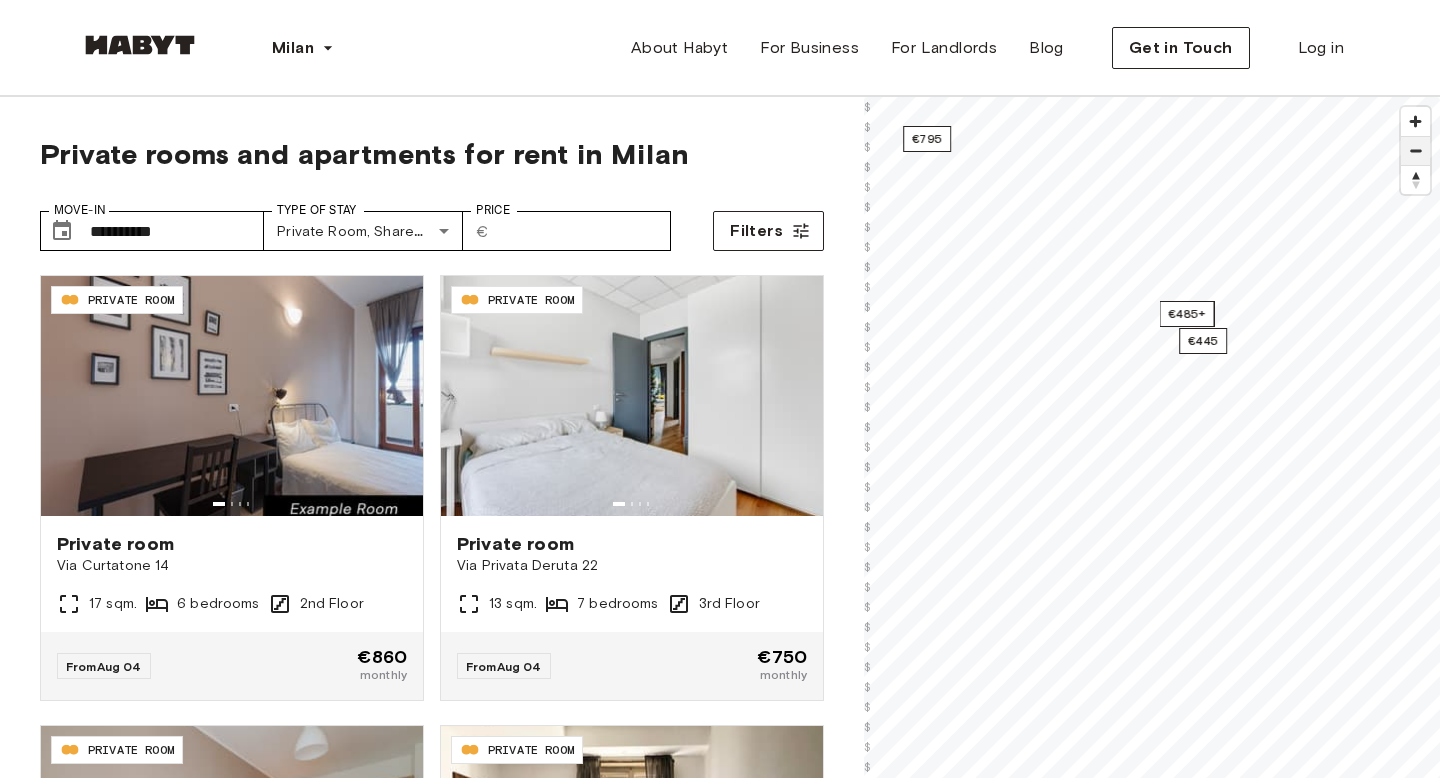 click at bounding box center (1415, 151) 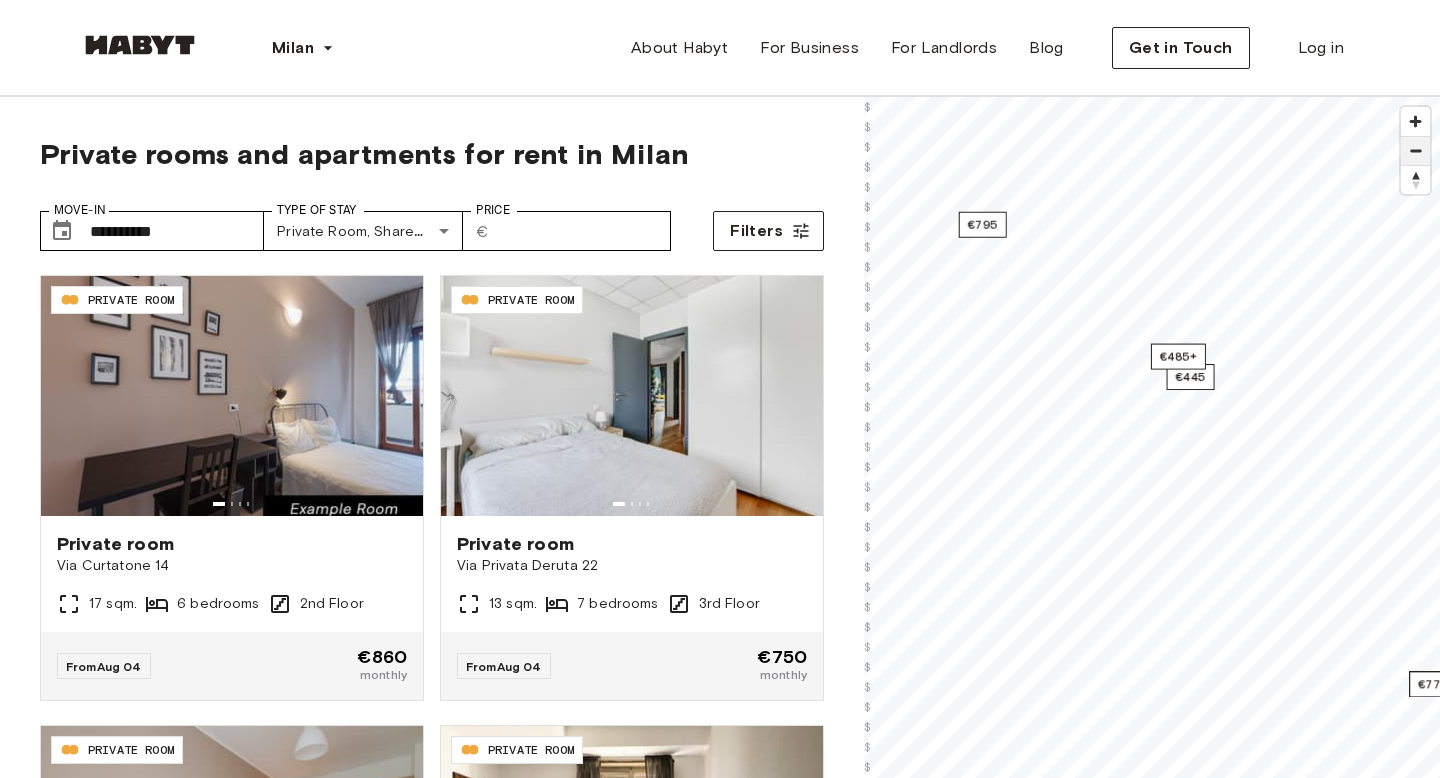 click at bounding box center (1415, 151) 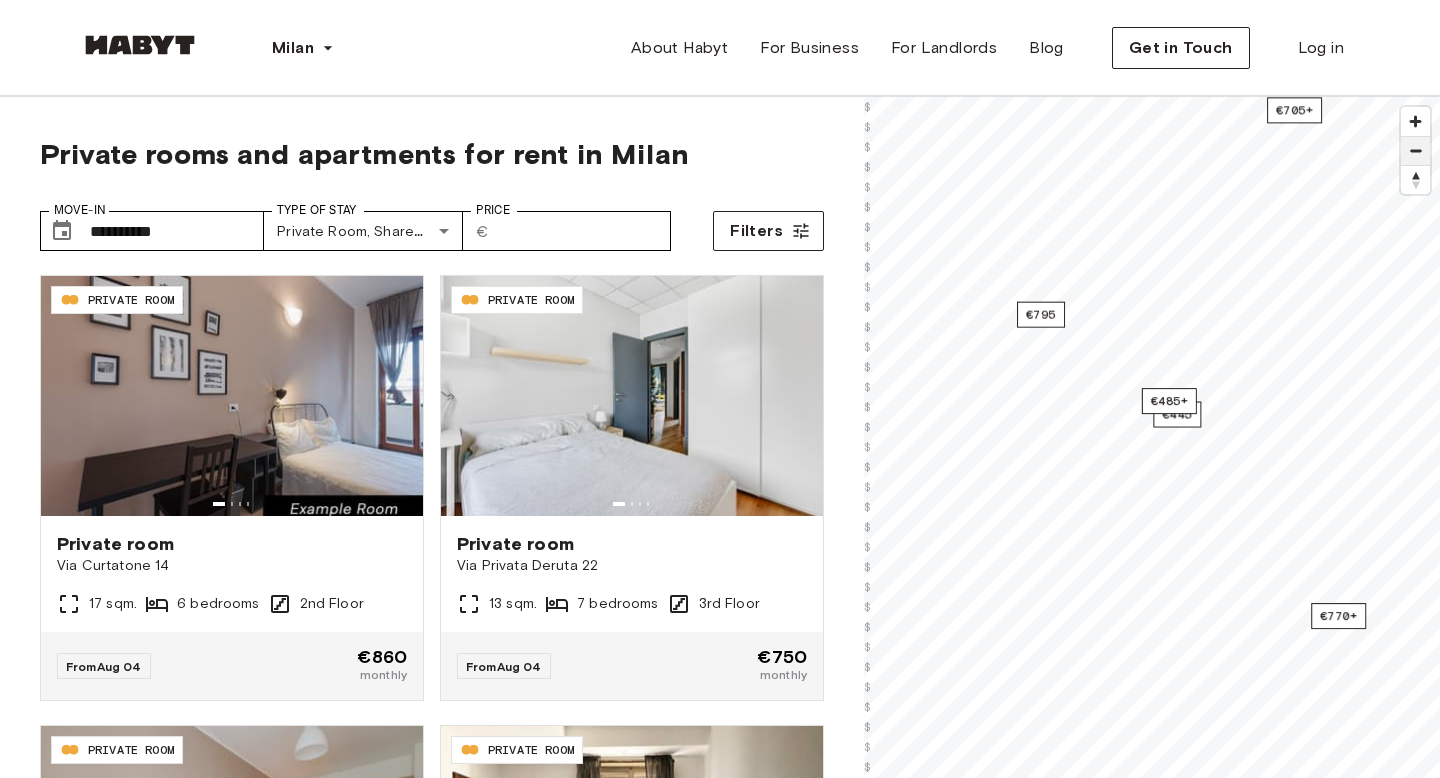 click at bounding box center [1415, 151] 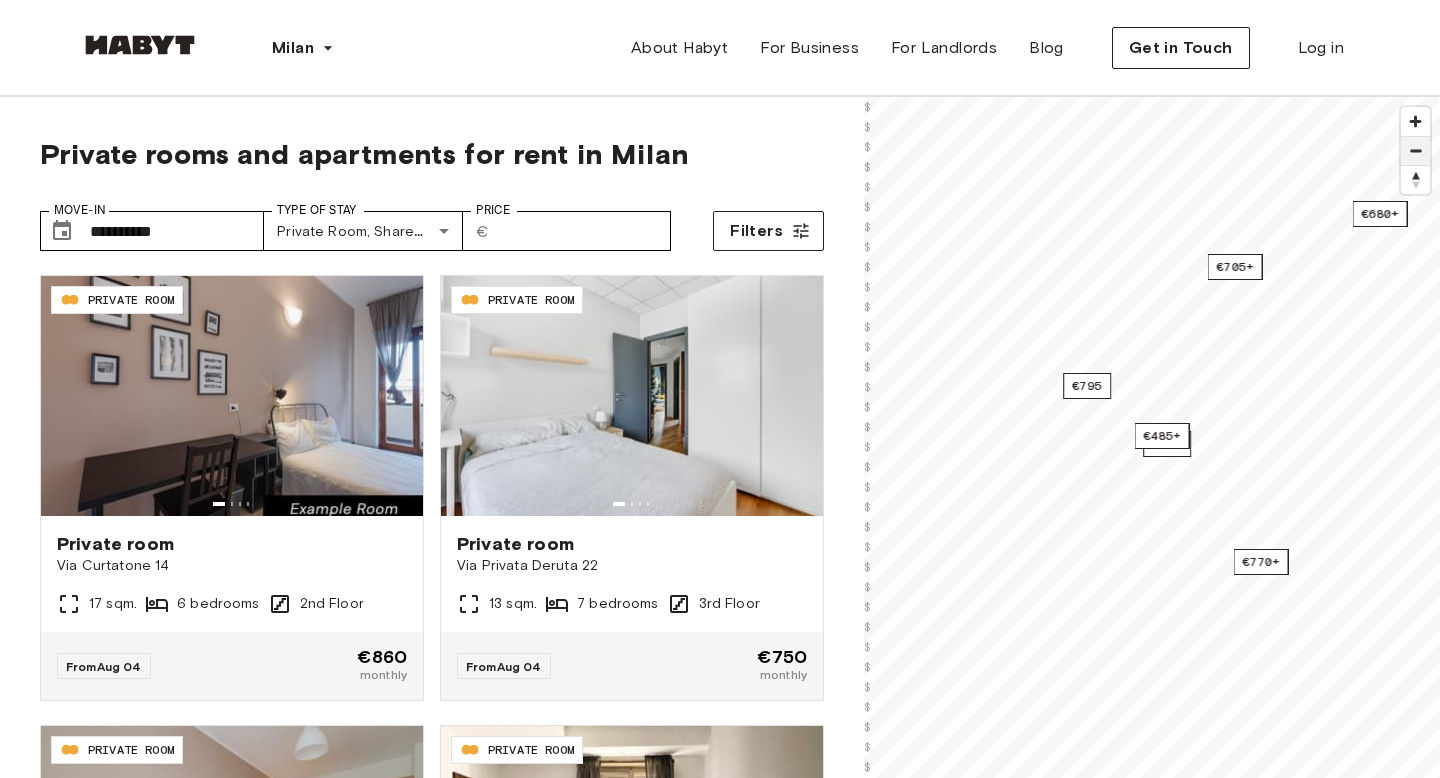 click at bounding box center [1415, 151] 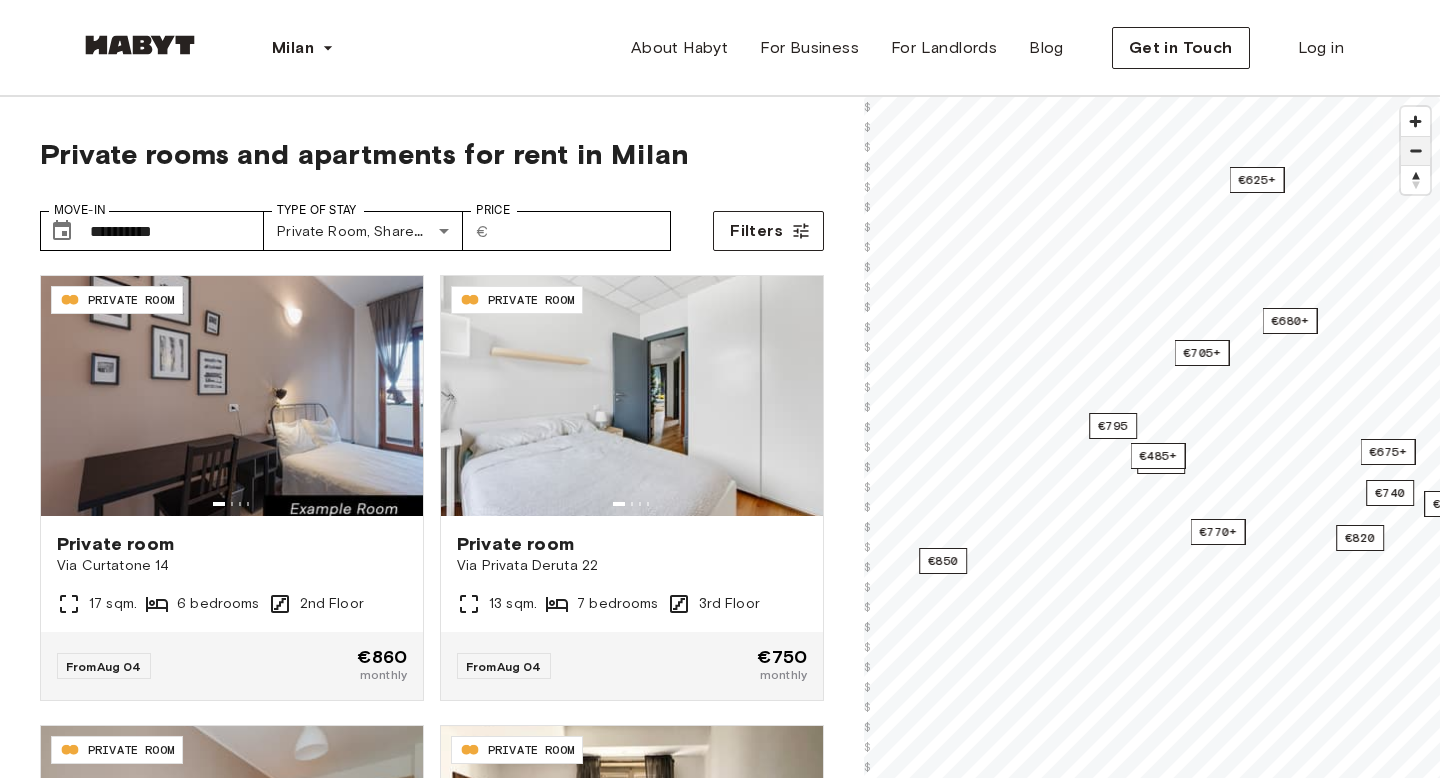 click at bounding box center (1415, 151) 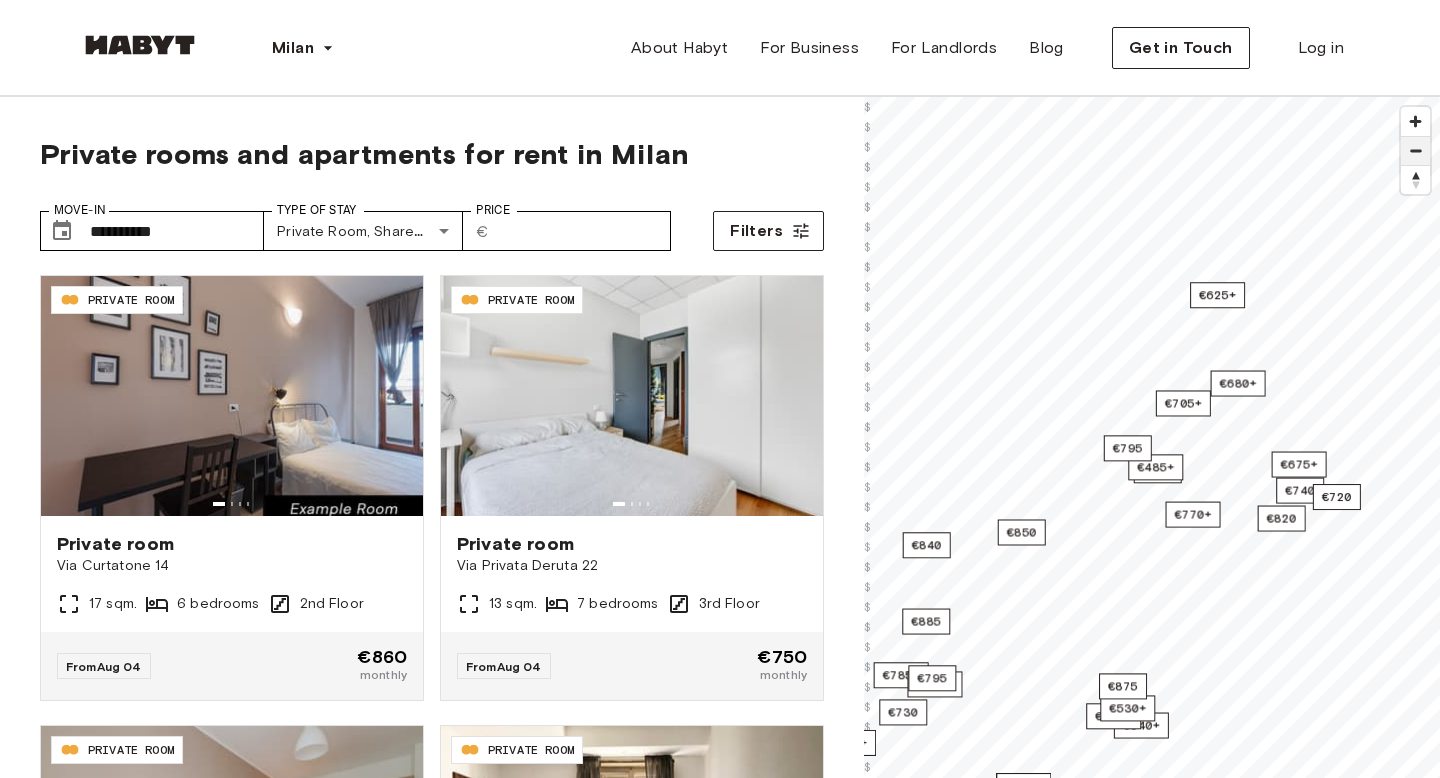 click at bounding box center (1415, 151) 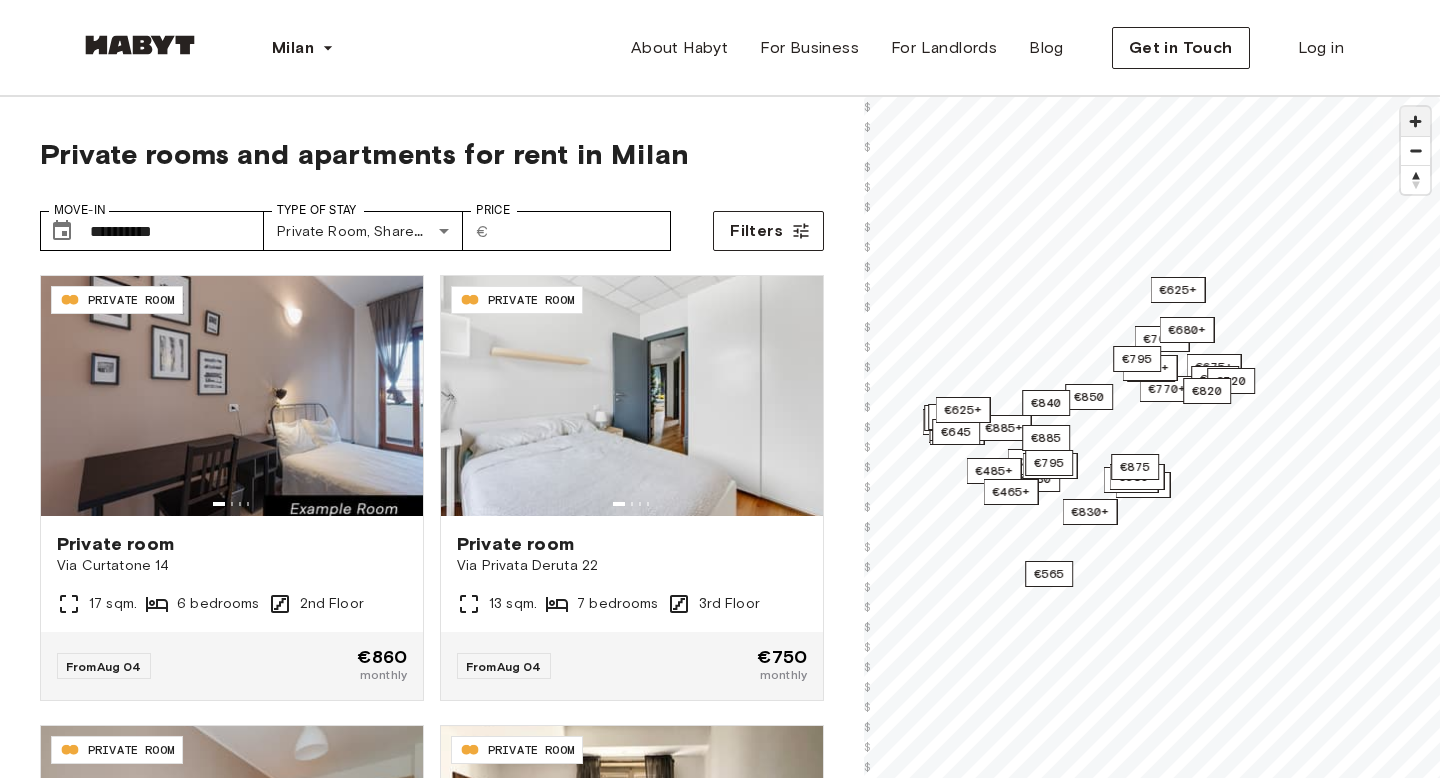 click at bounding box center (1415, 121) 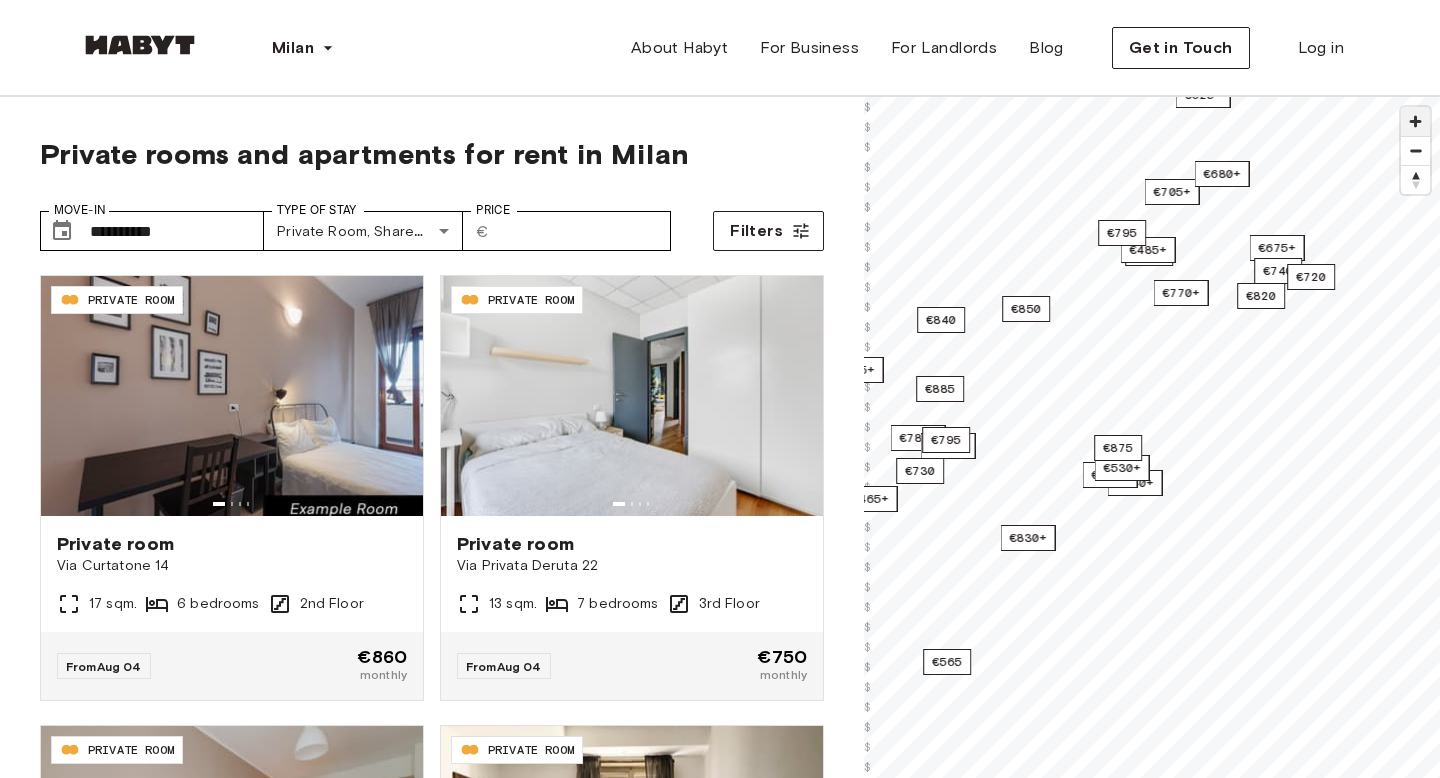 click at bounding box center (1415, 121) 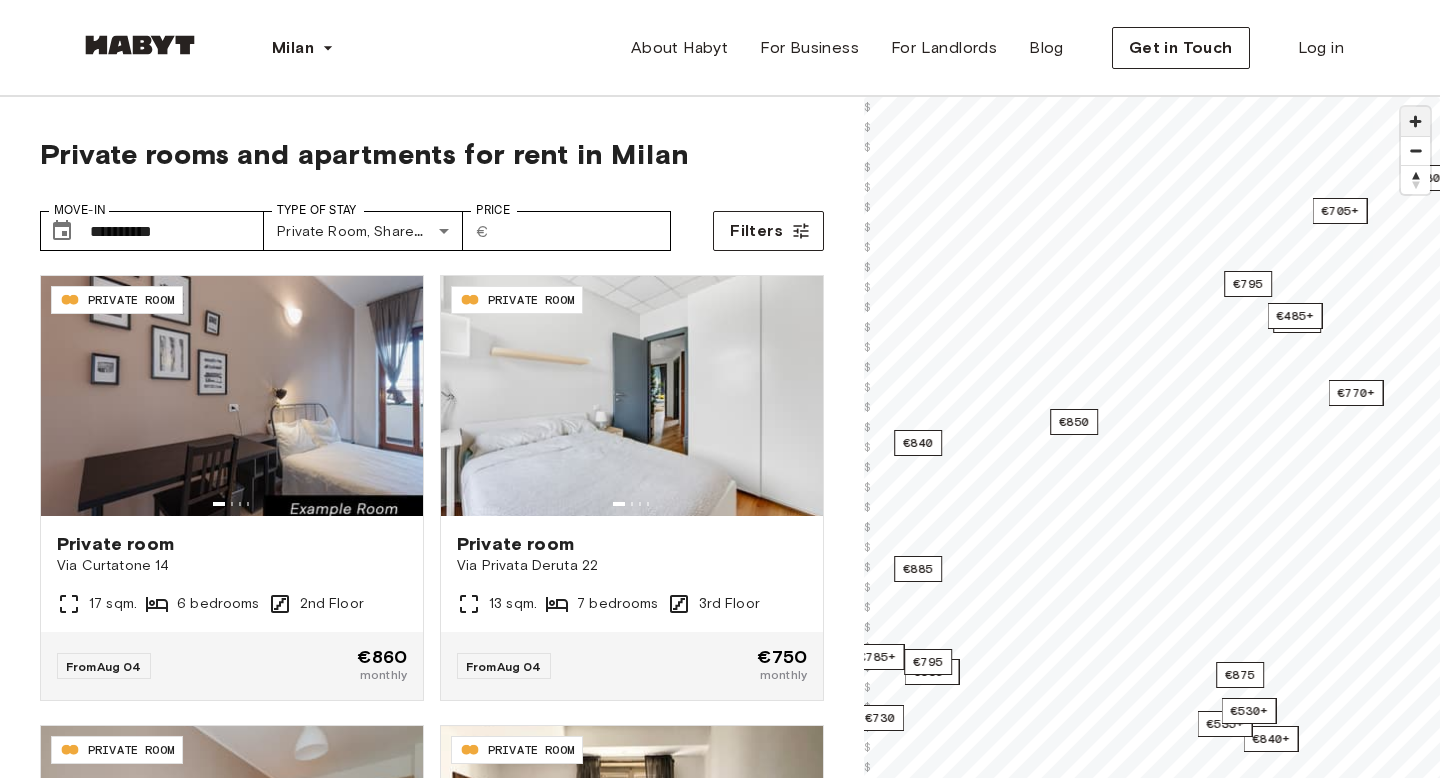 click at bounding box center [1415, 121] 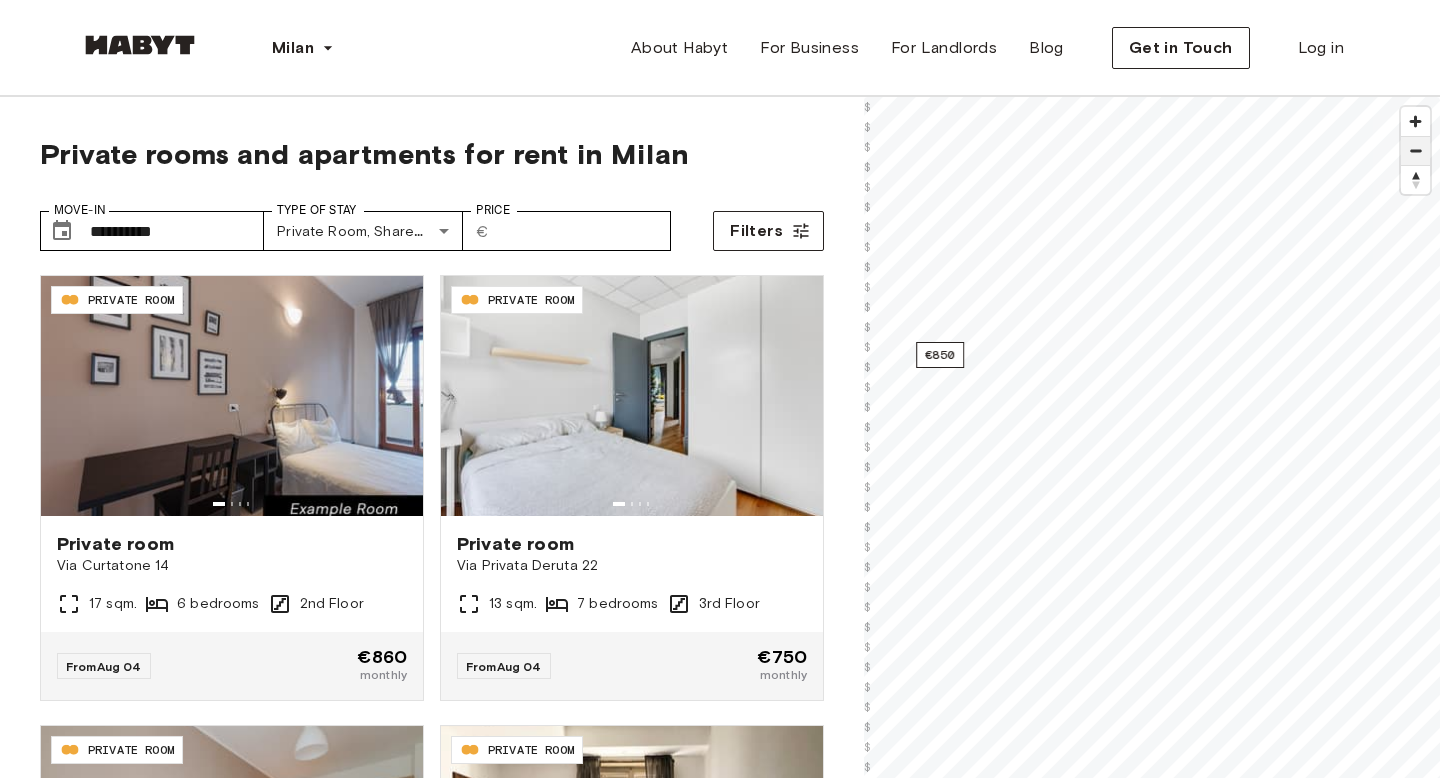click at bounding box center [1415, 151] 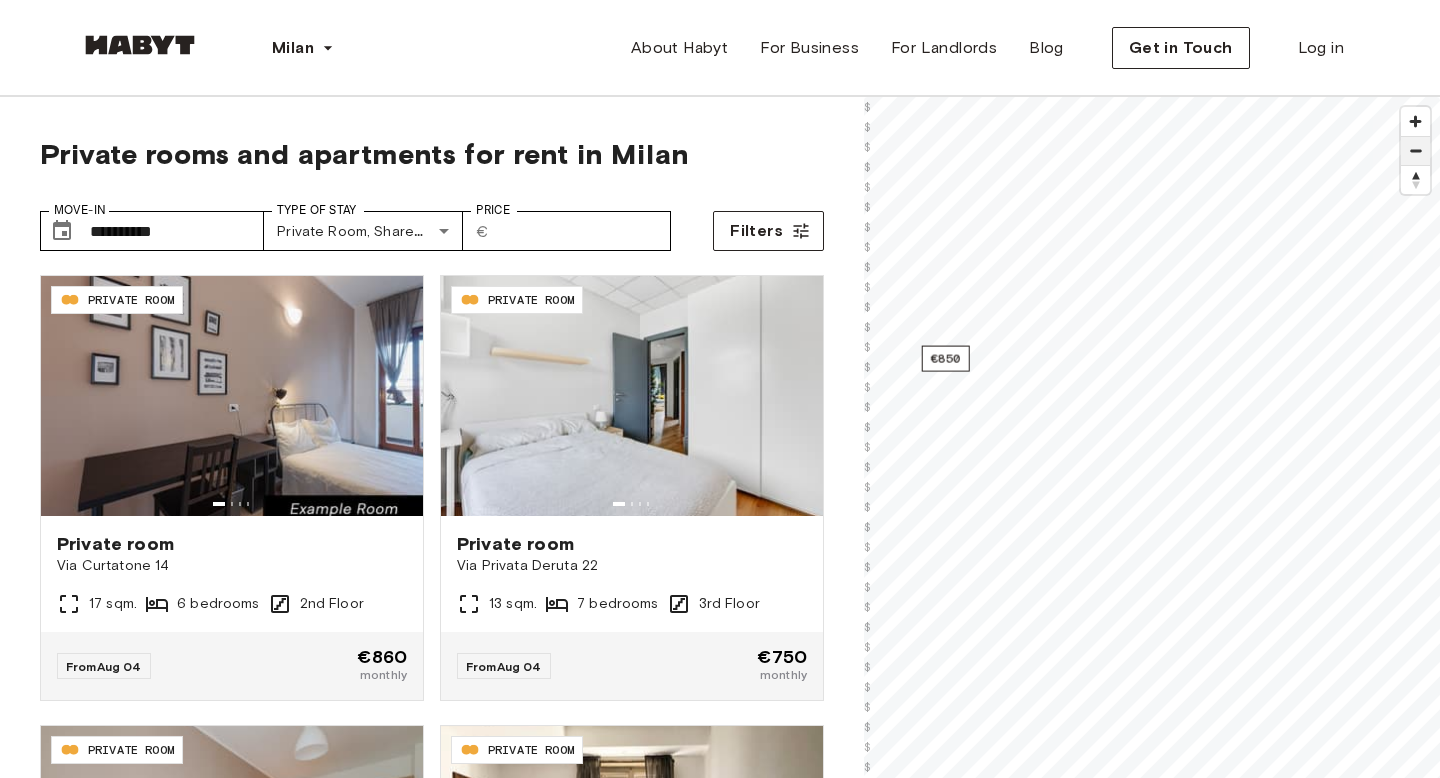 click at bounding box center (1415, 151) 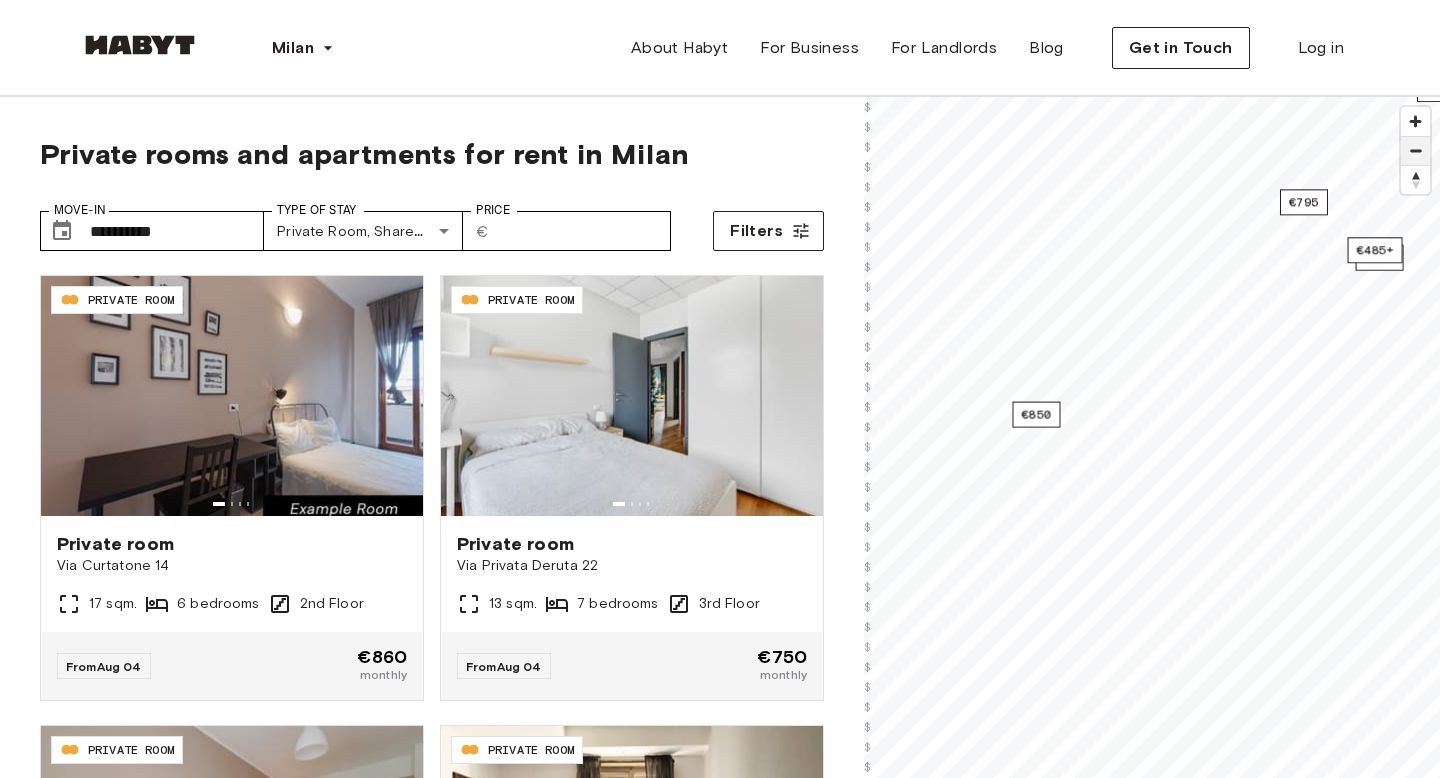 click at bounding box center (1415, 151) 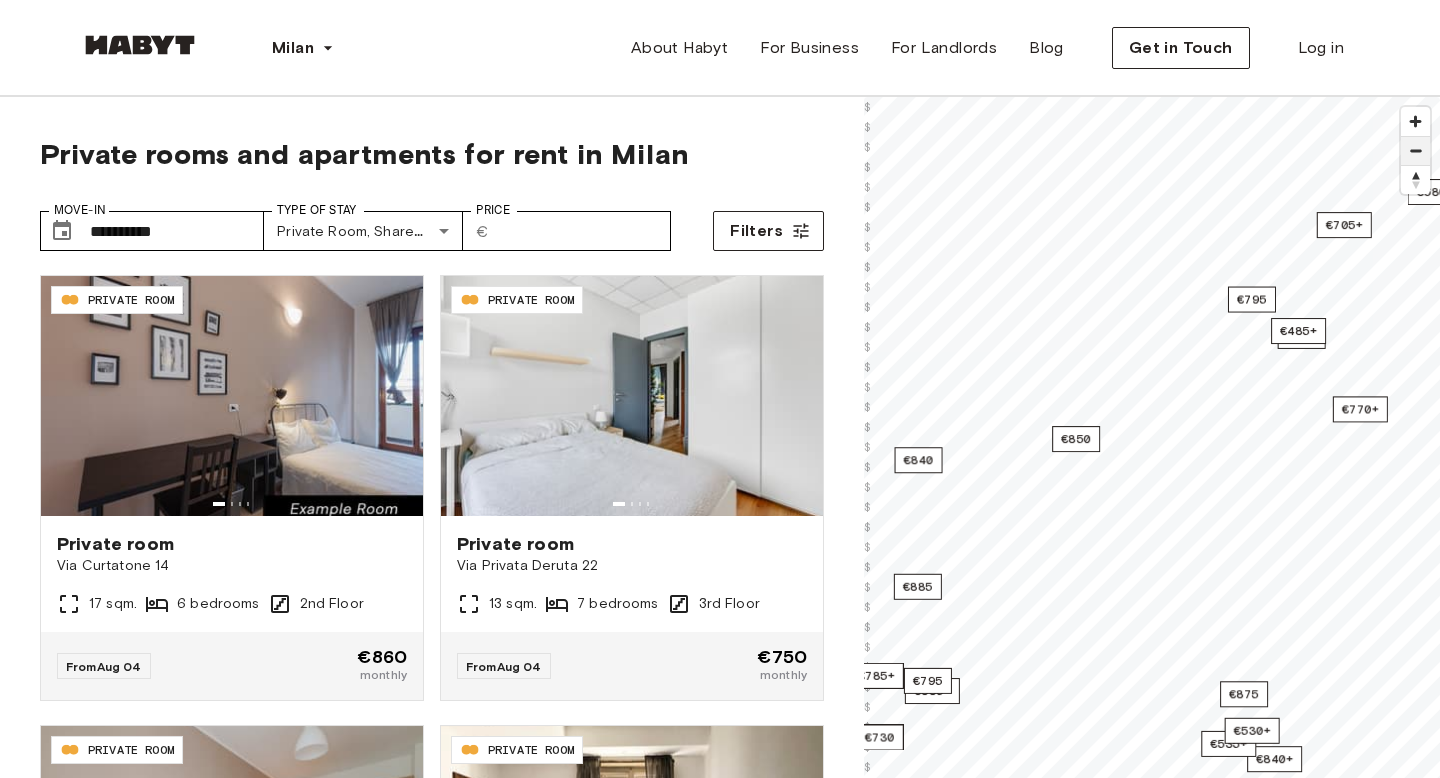 click at bounding box center (1415, 151) 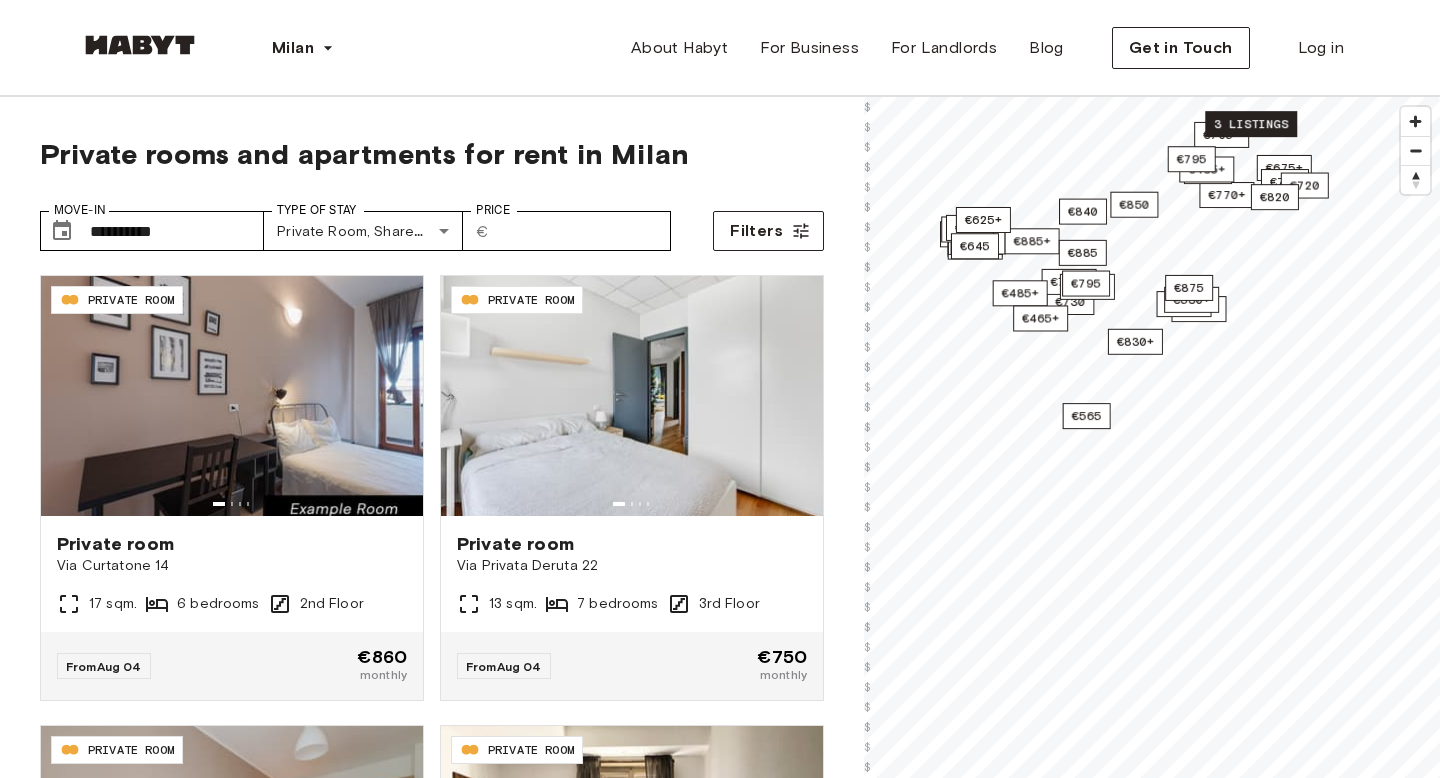 drag, startPoint x: 1258, startPoint y: 372, endPoint x: 1252, endPoint y: 135, distance: 237.07594 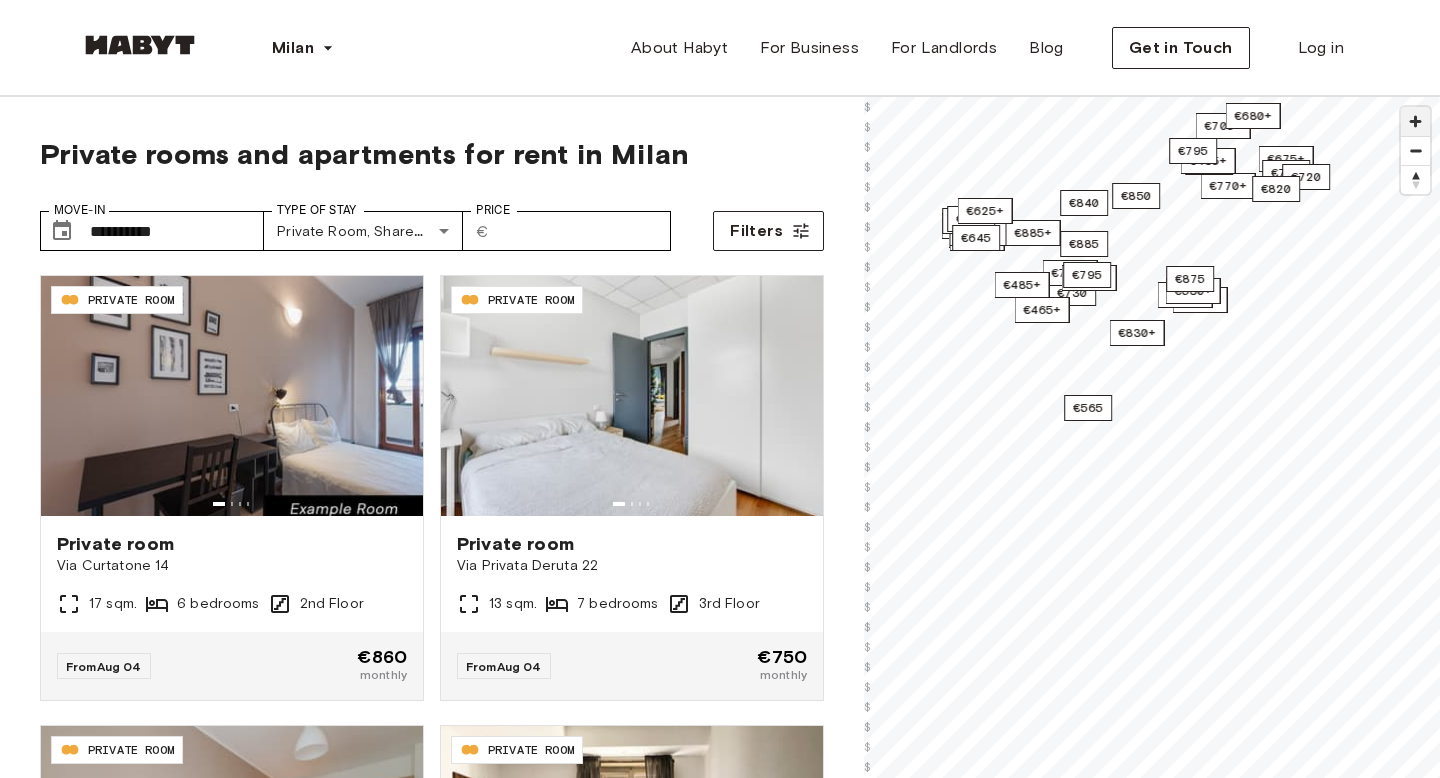 click at bounding box center (1415, 121) 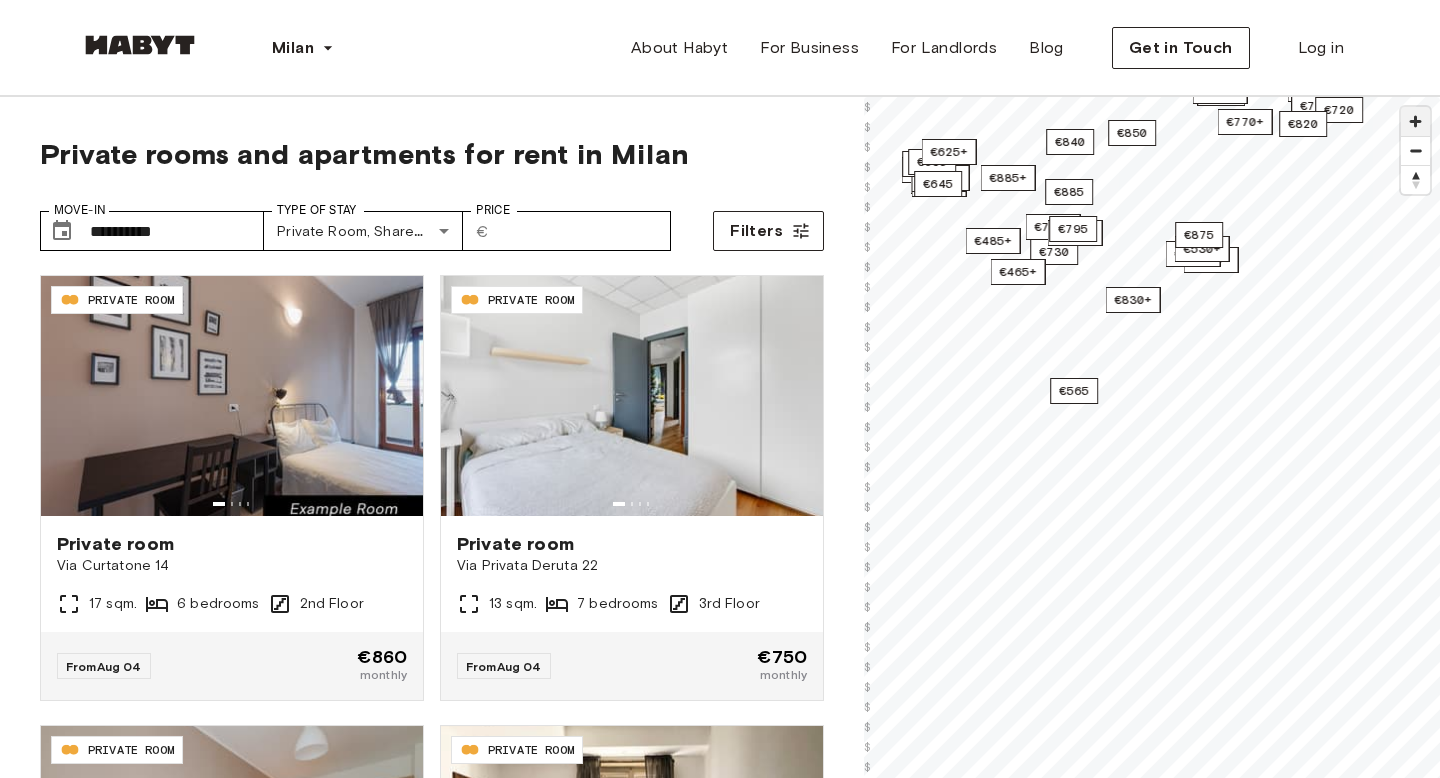 click at bounding box center [1415, 121] 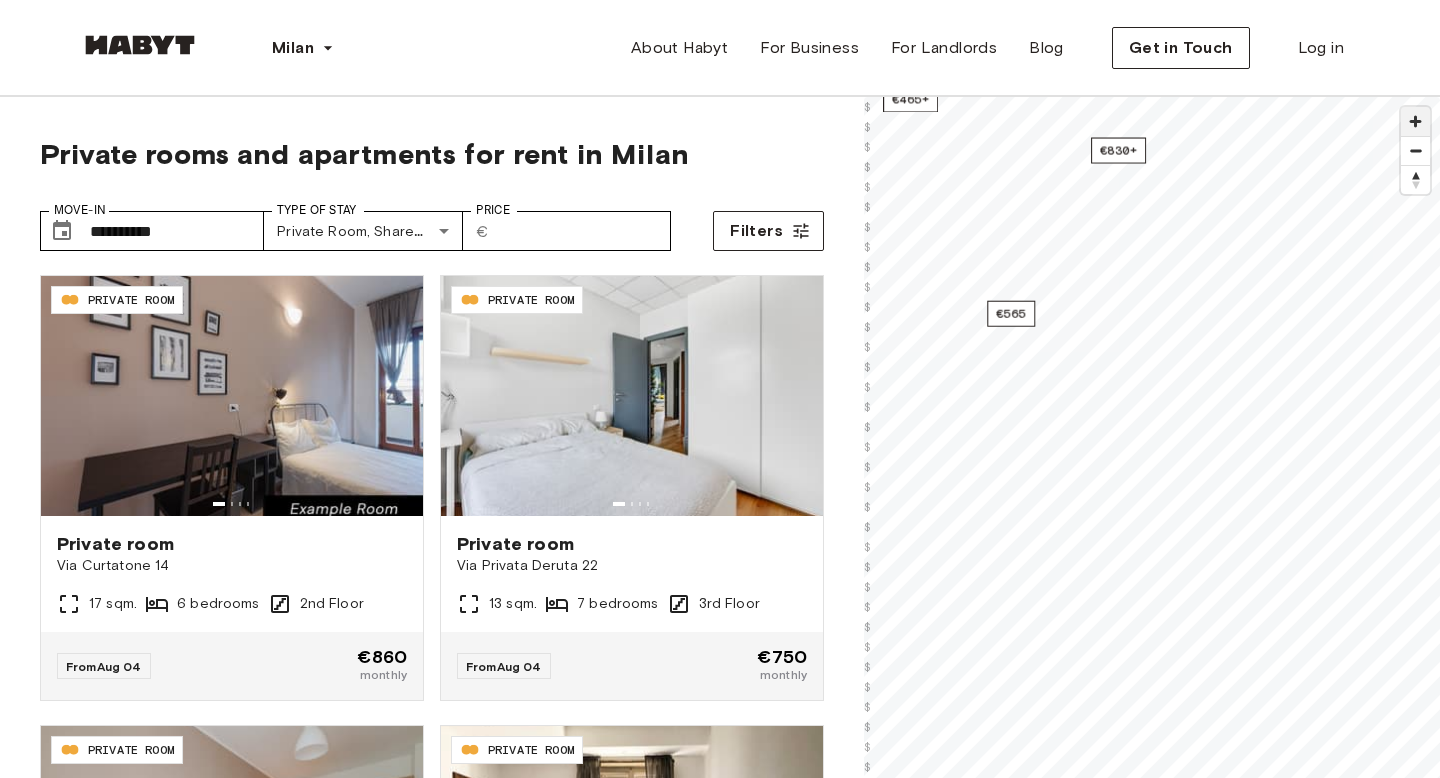 click at bounding box center (1415, 121) 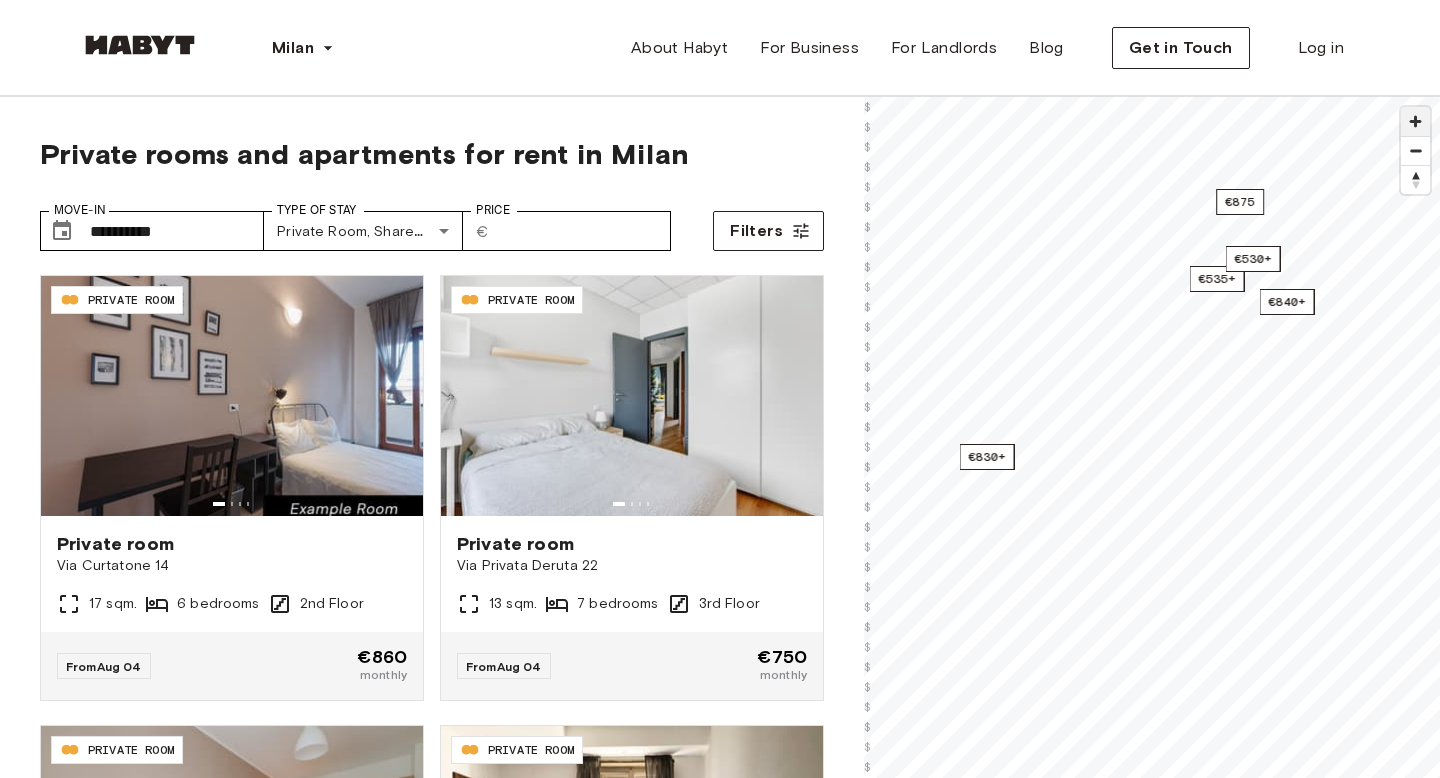 click at bounding box center (1415, 121) 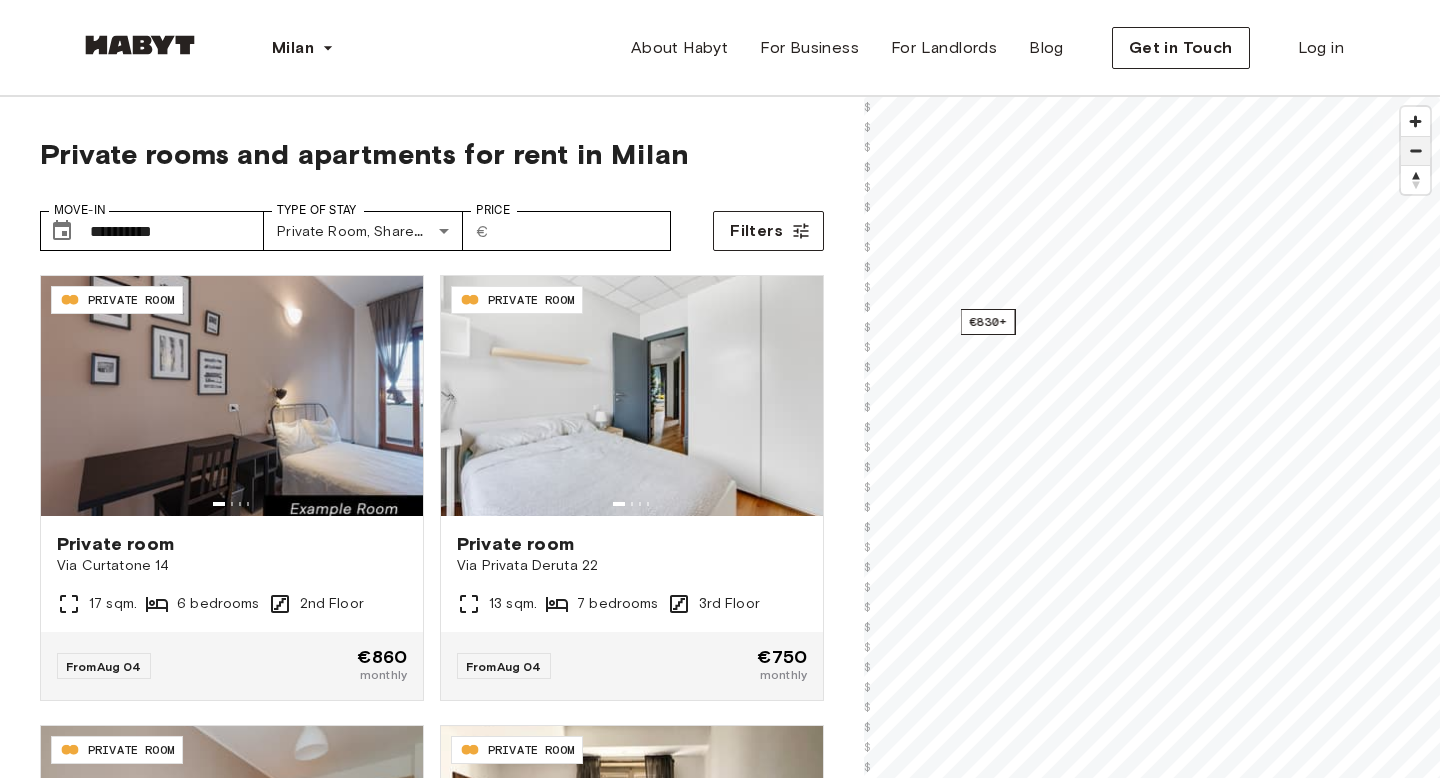 click at bounding box center [1415, 151] 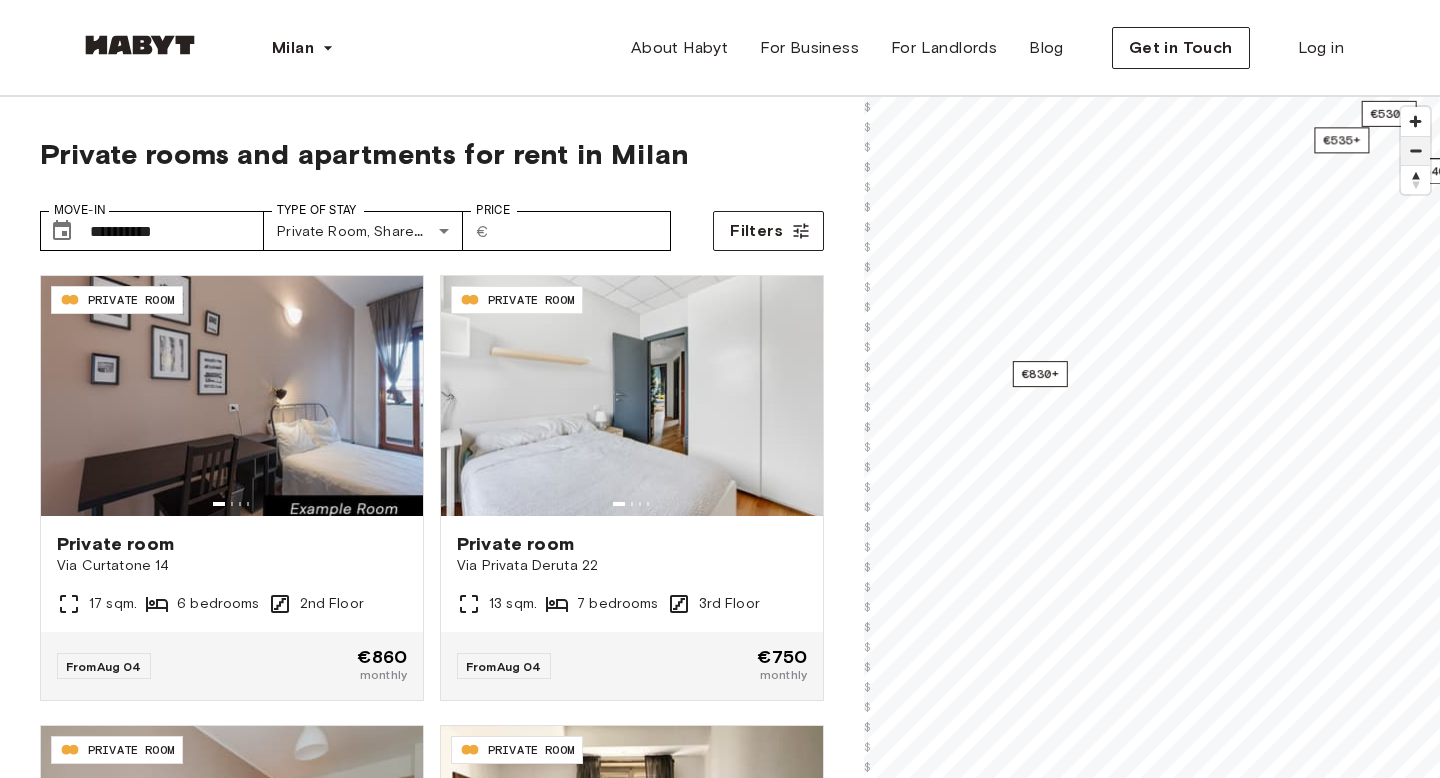 click at bounding box center [1415, 151] 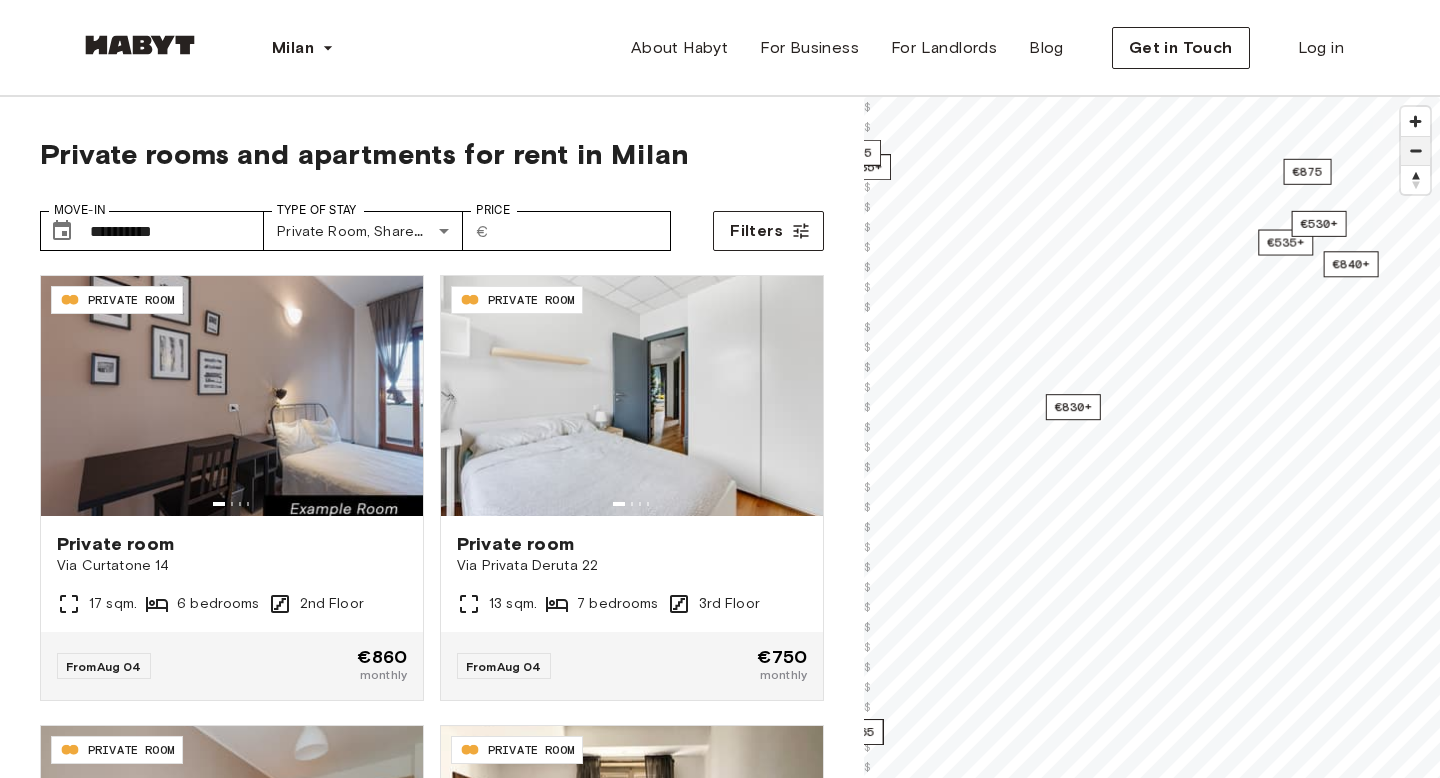 click at bounding box center (1415, 151) 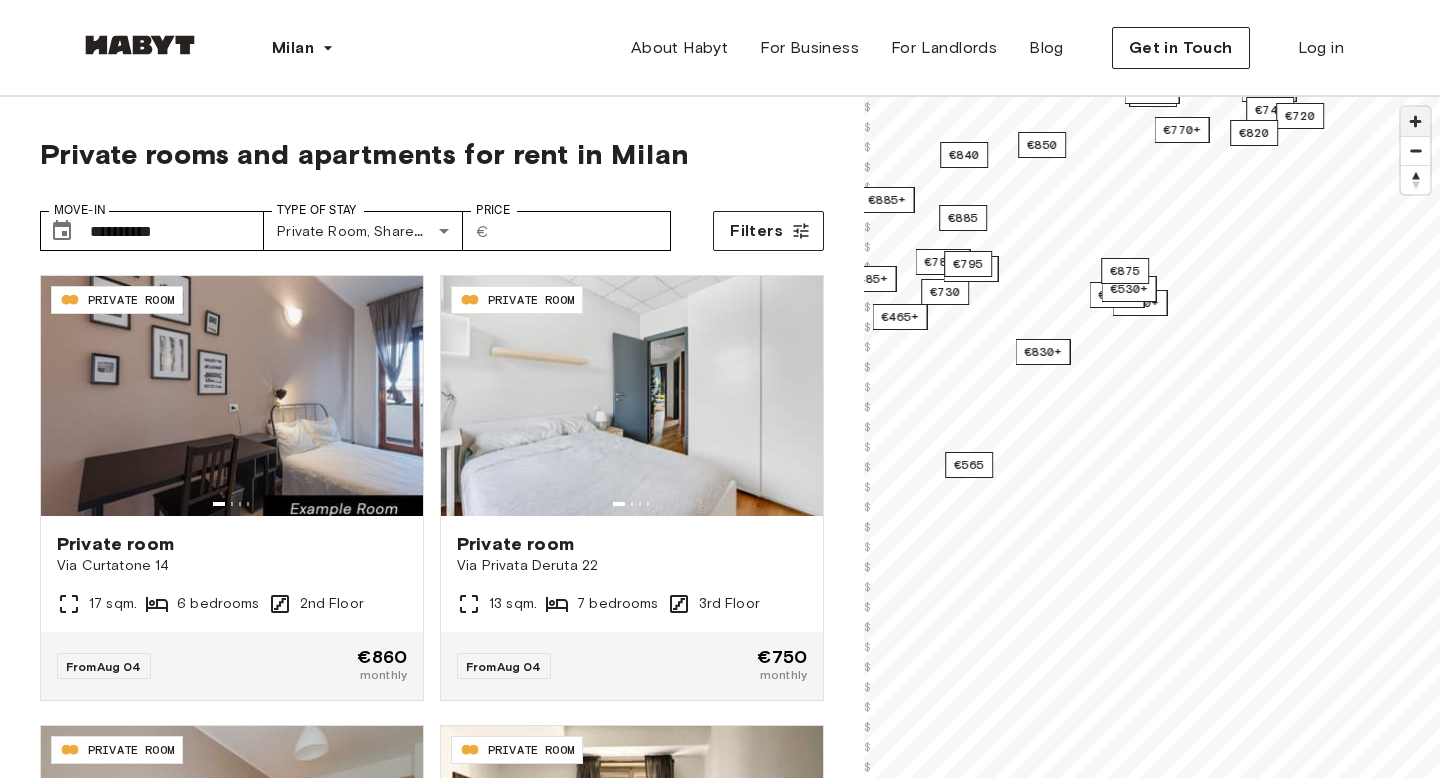 click at bounding box center (1415, 121) 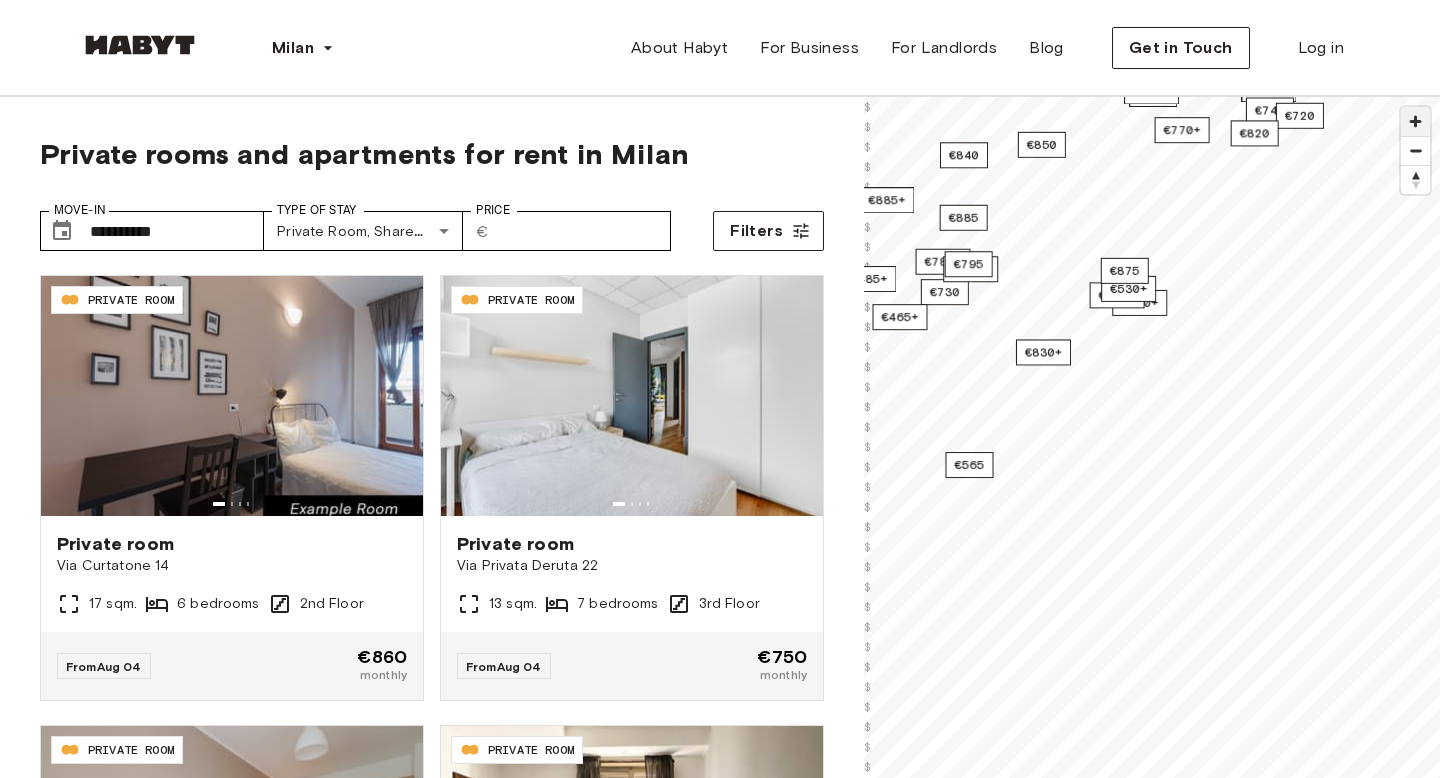 click at bounding box center [1415, 121] 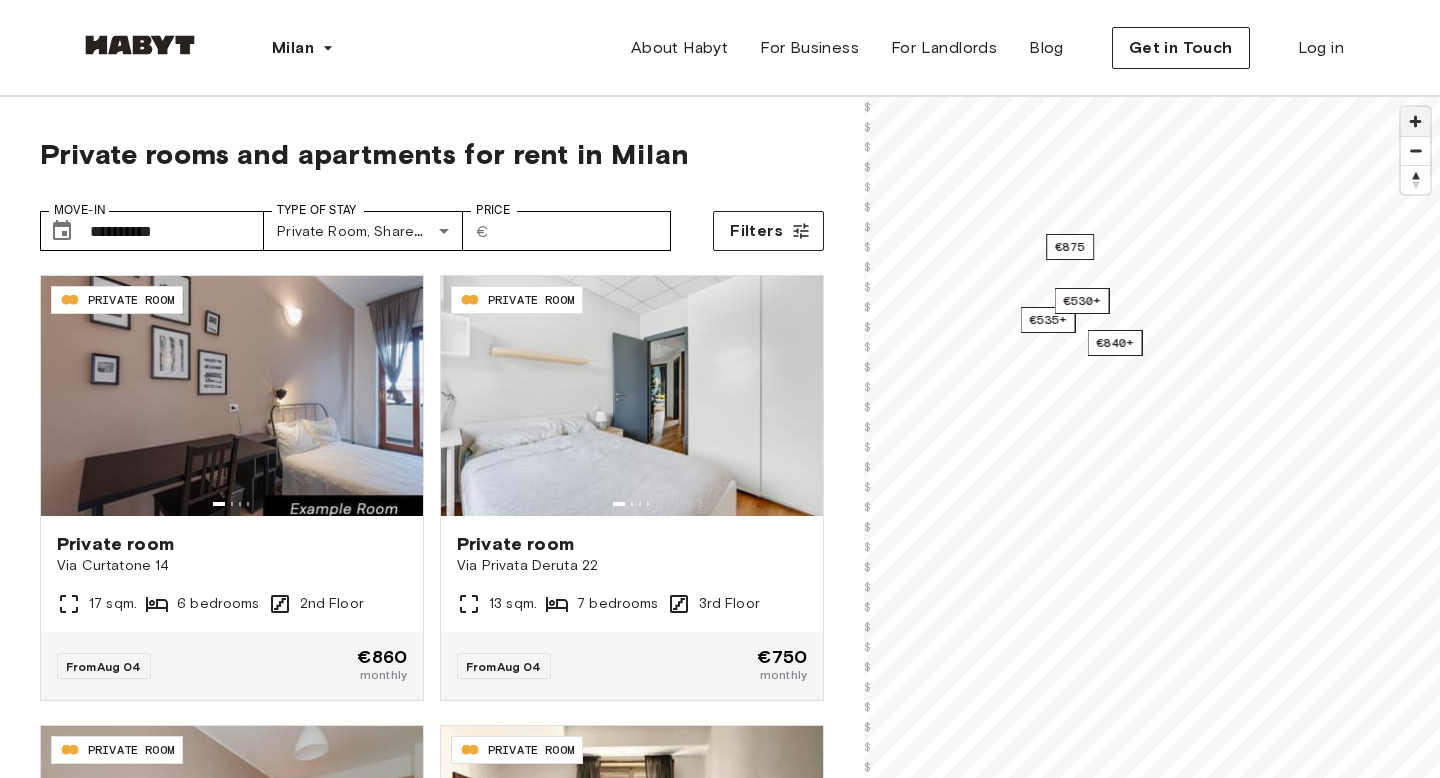 click at bounding box center [1415, 121] 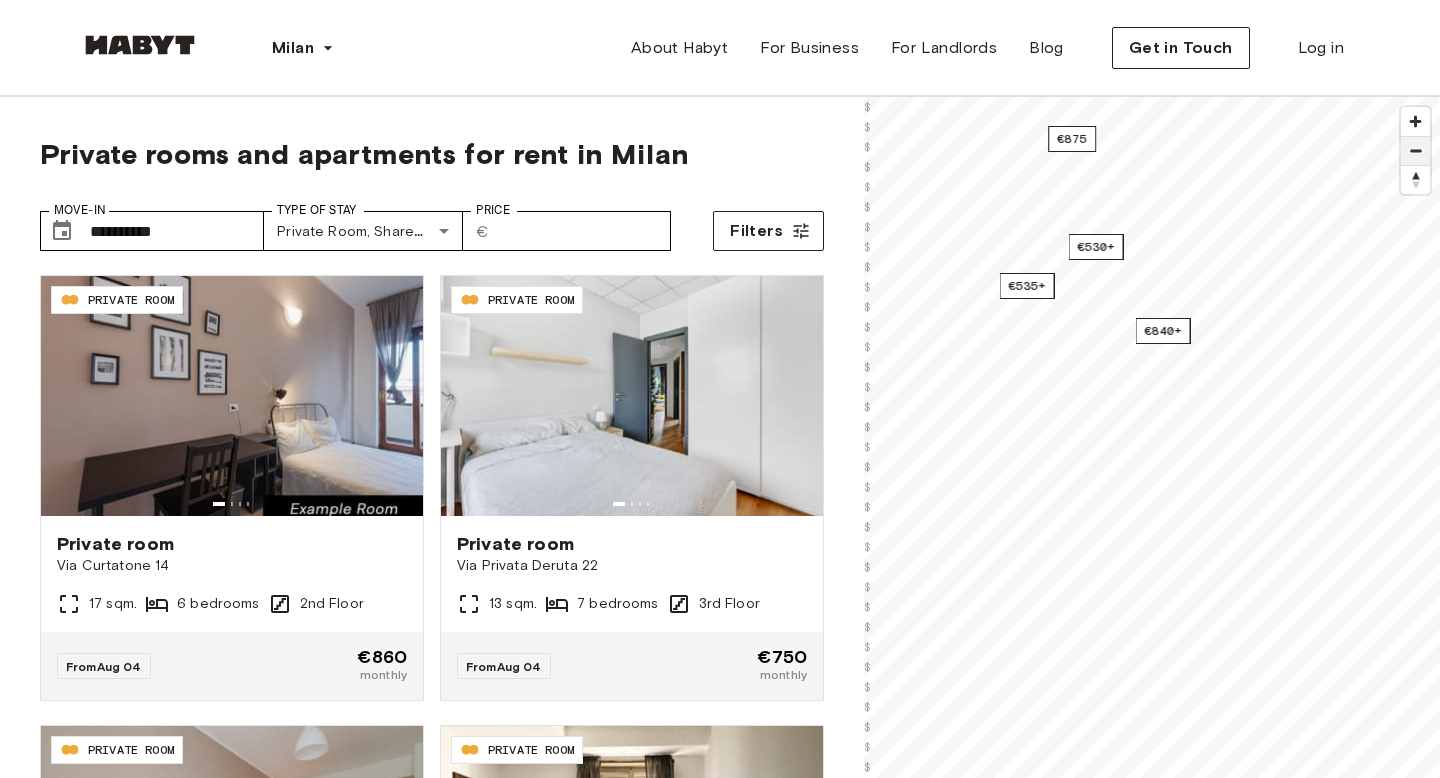click at bounding box center (1415, 151) 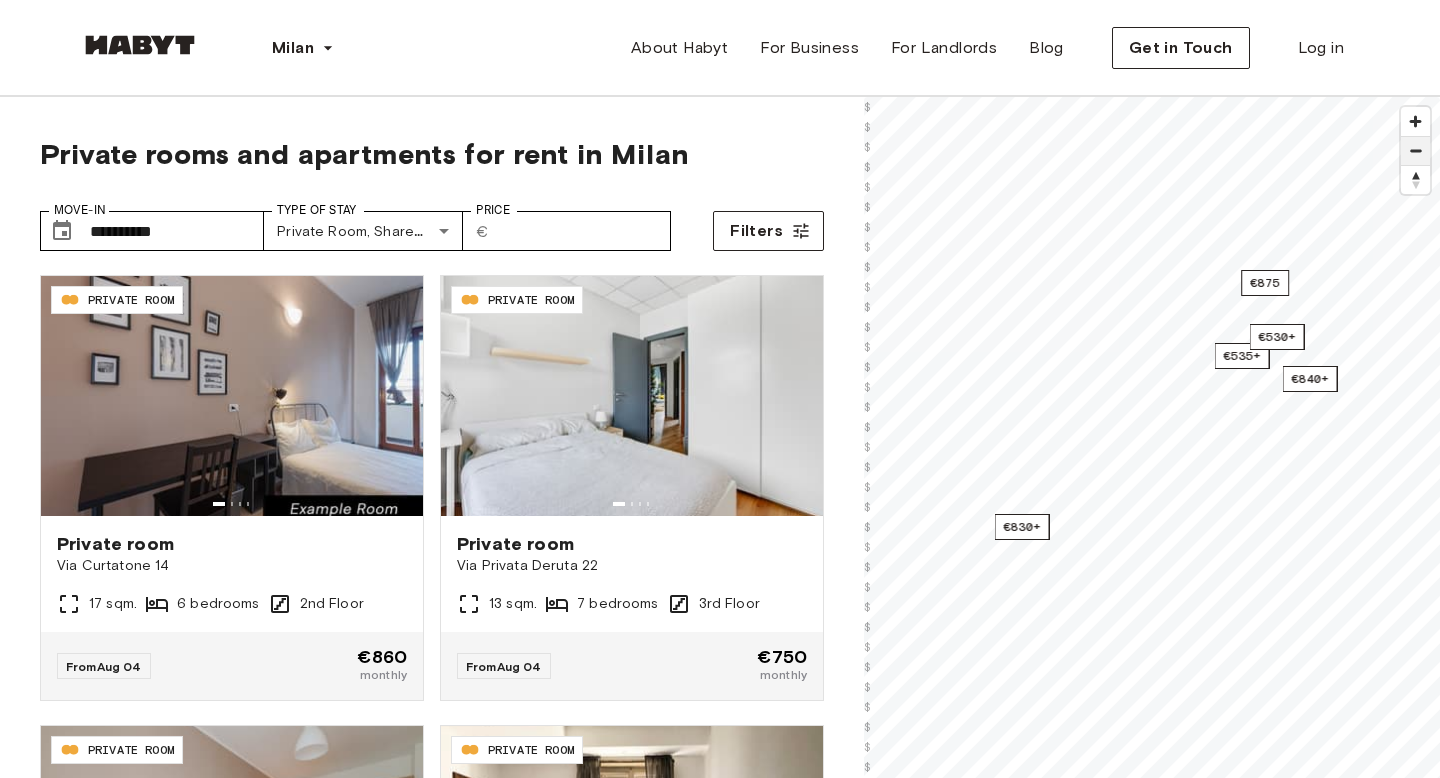 click at bounding box center [1415, 151] 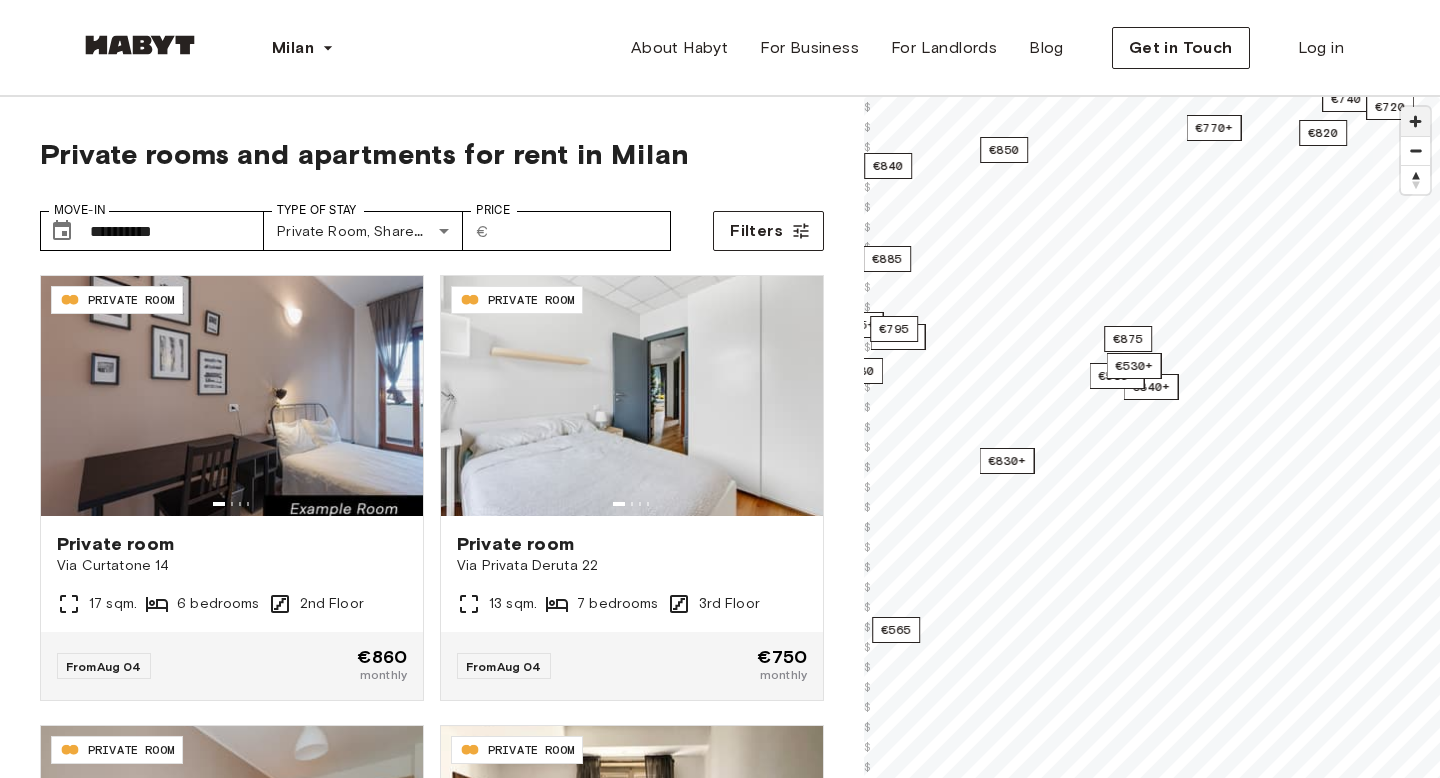 click at bounding box center (1415, 121) 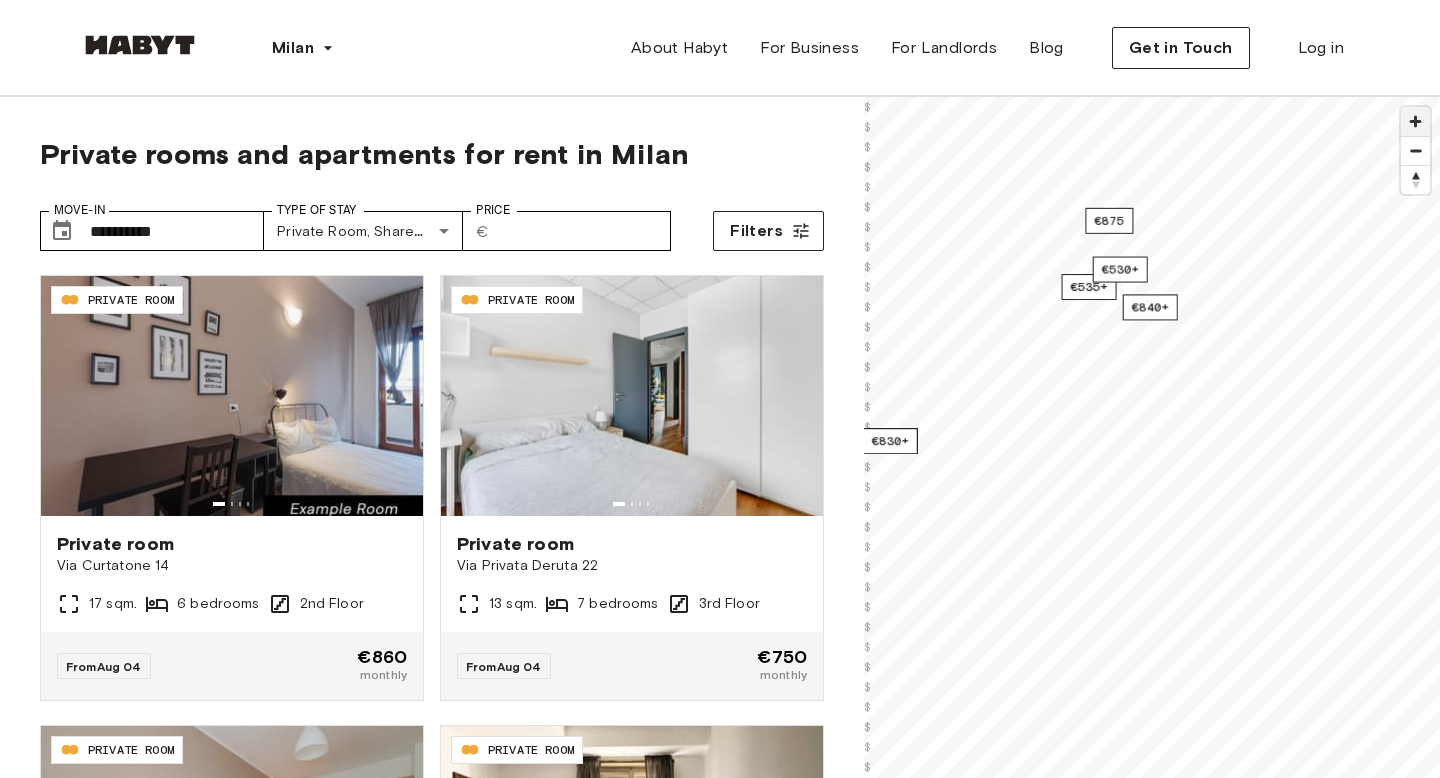 click at bounding box center [1415, 121] 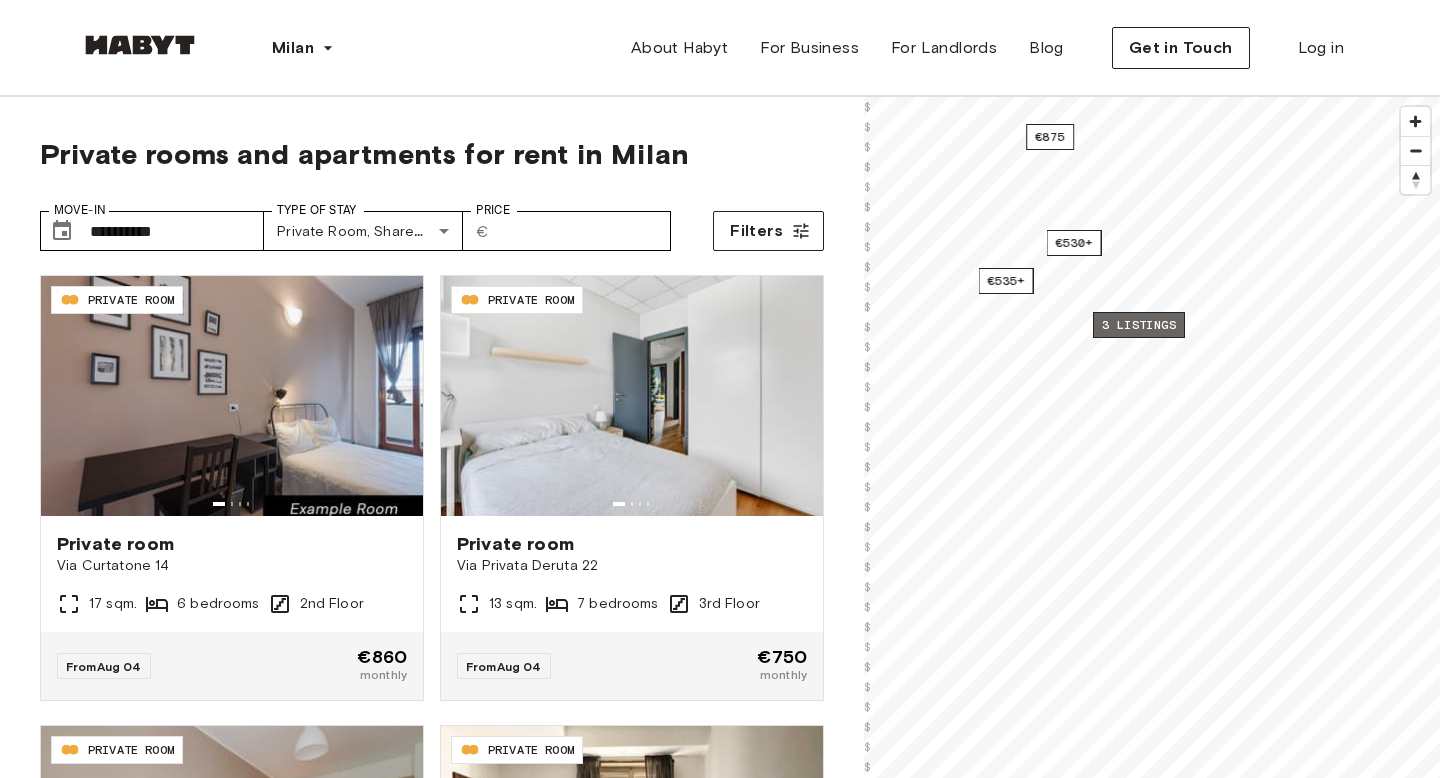 click on "3 listings" at bounding box center [1139, 325] 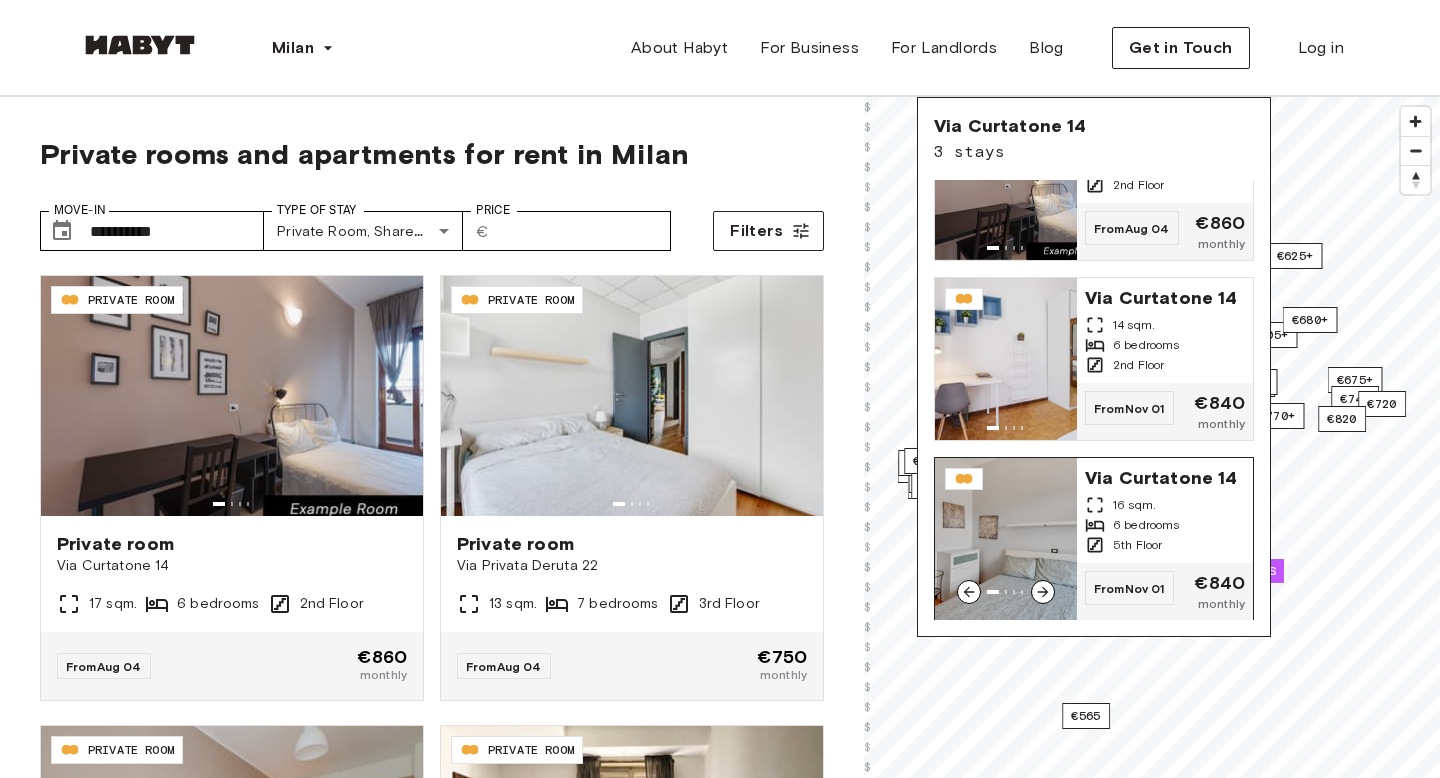 scroll, scrollTop: 76, scrollLeft: 0, axis: vertical 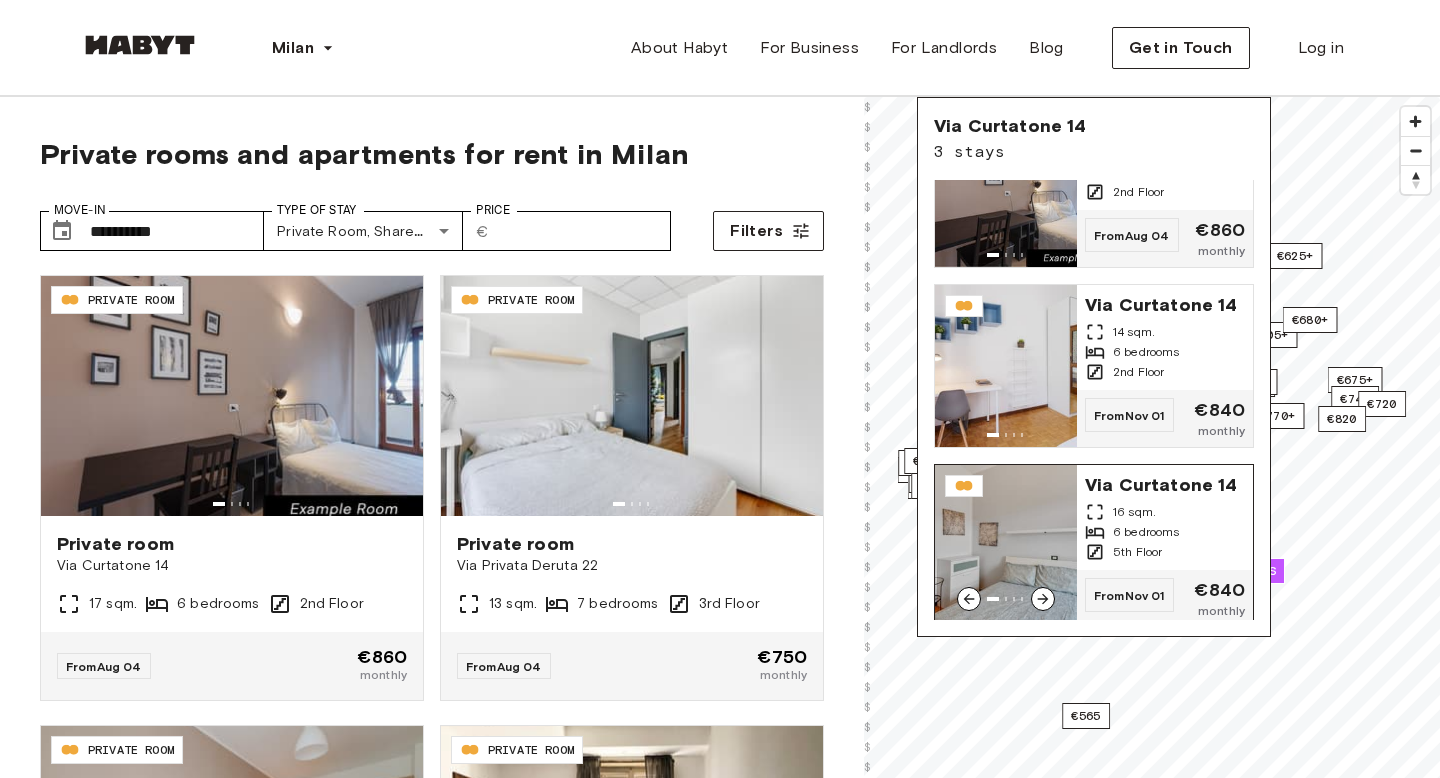 click on "16 sqm." at bounding box center [1165, 512] 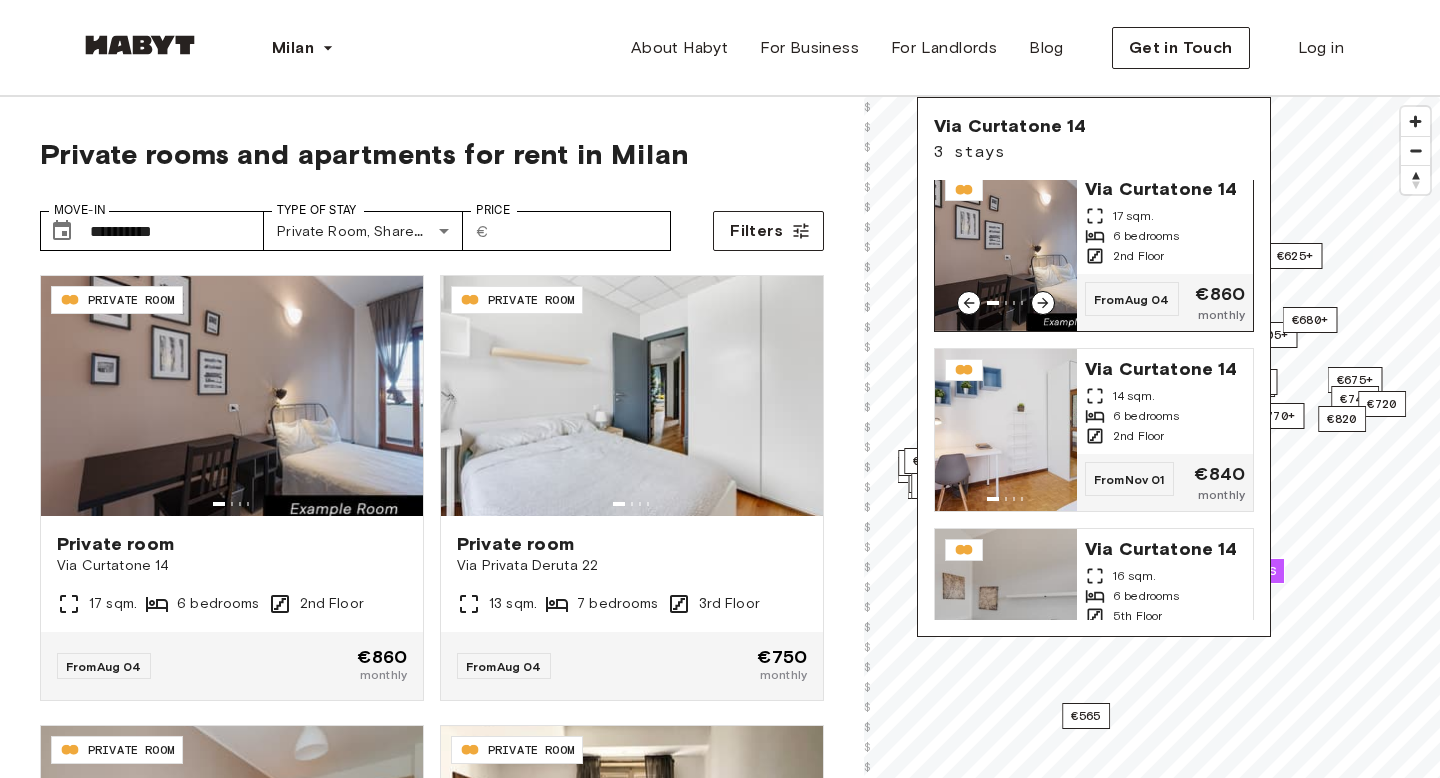 scroll, scrollTop: 0, scrollLeft: 0, axis: both 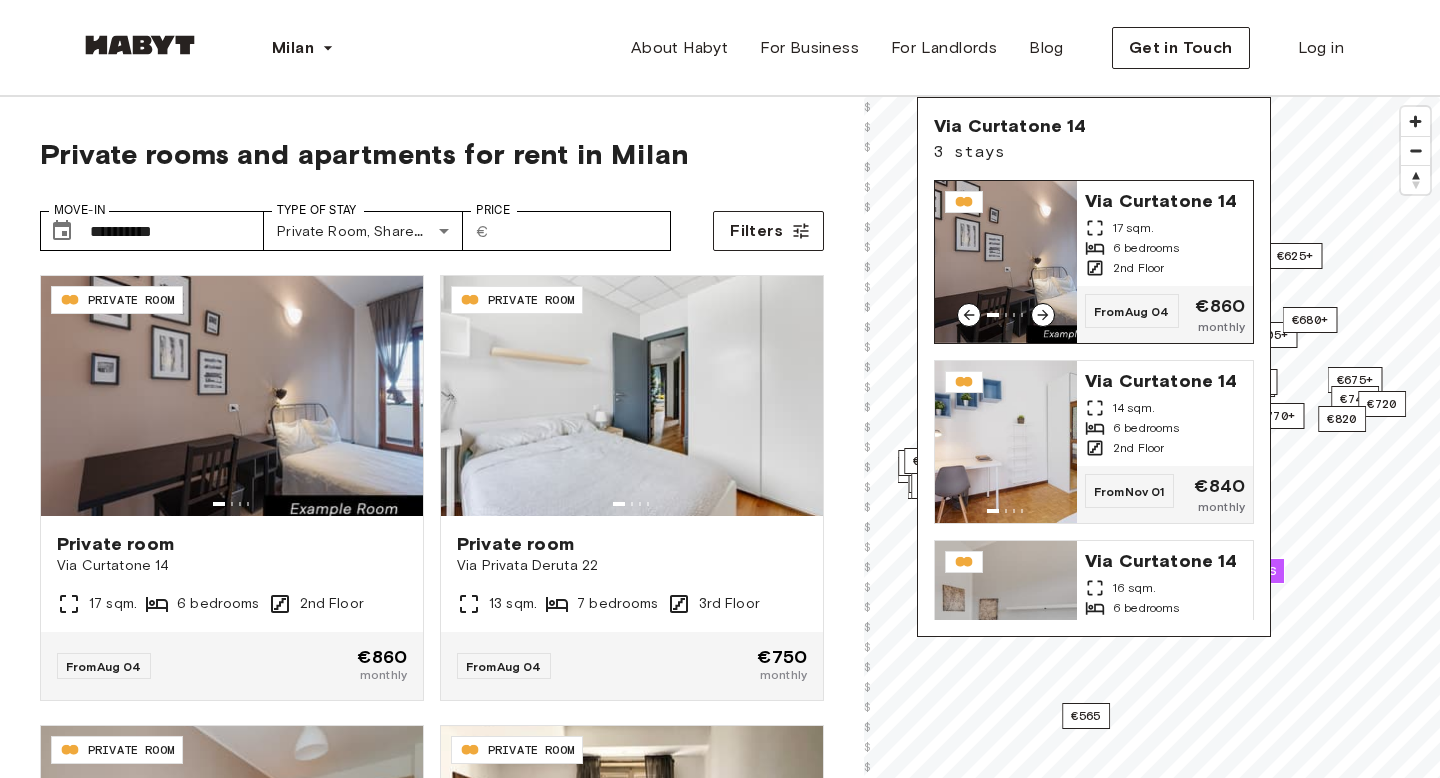click on "6 bedrooms" at bounding box center (1165, 248) 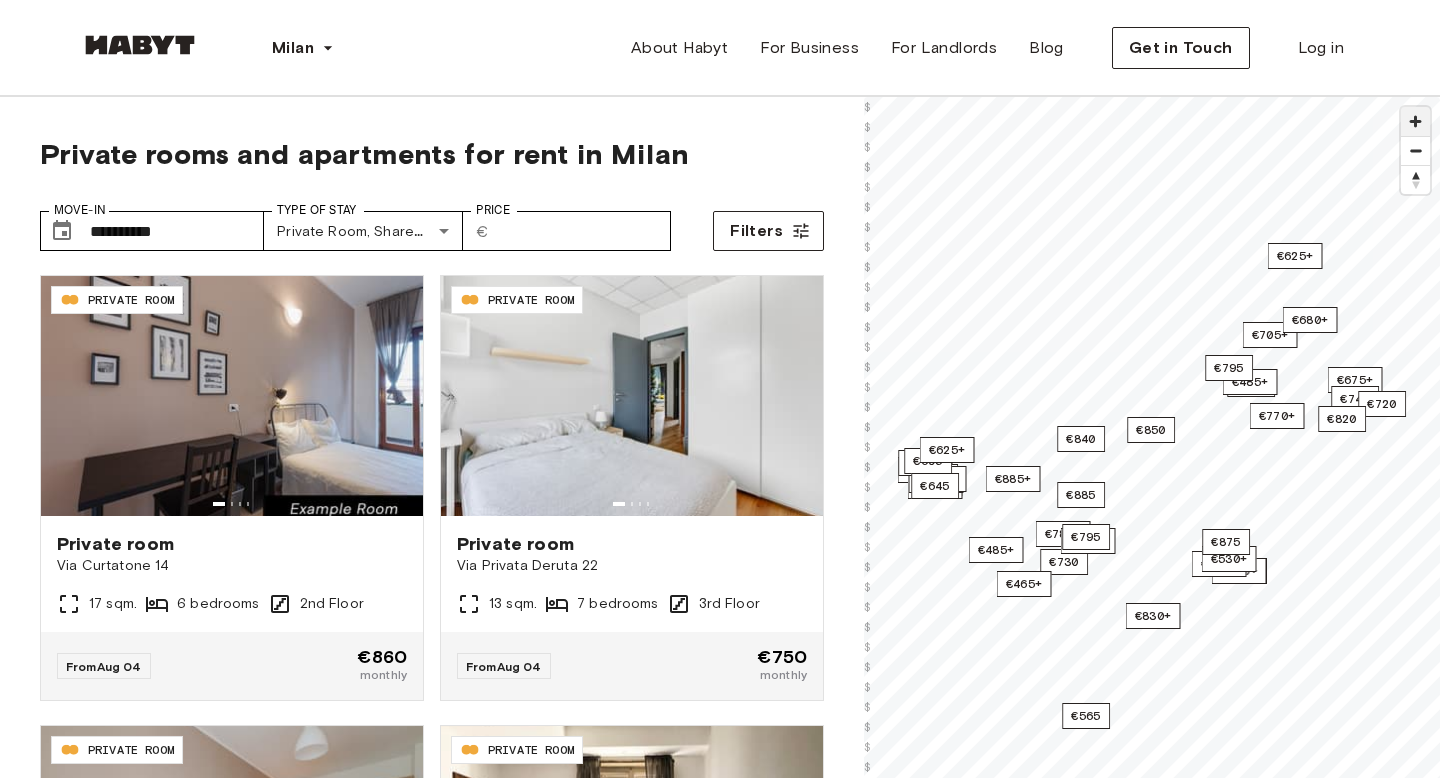 click at bounding box center [1415, 121] 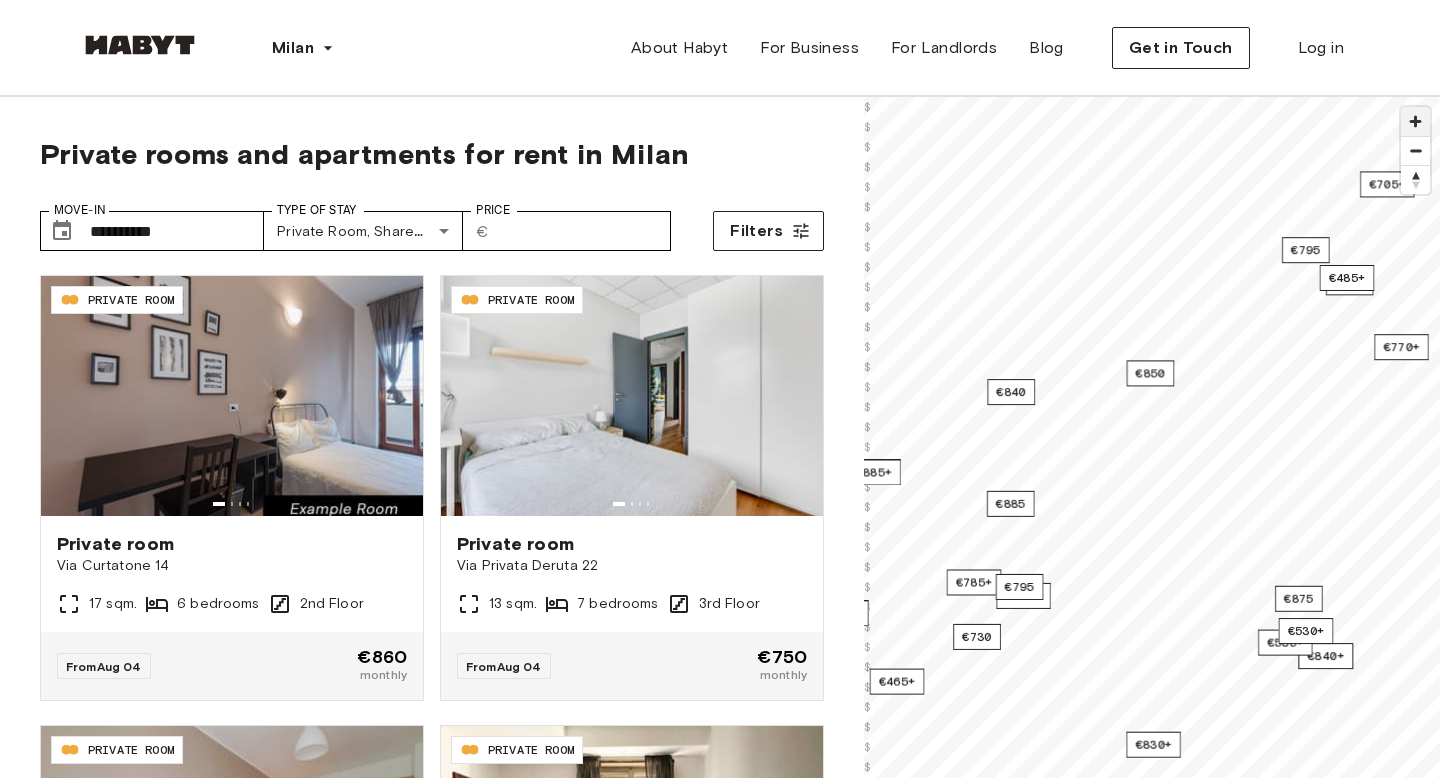 click at bounding box center (1415, 121) 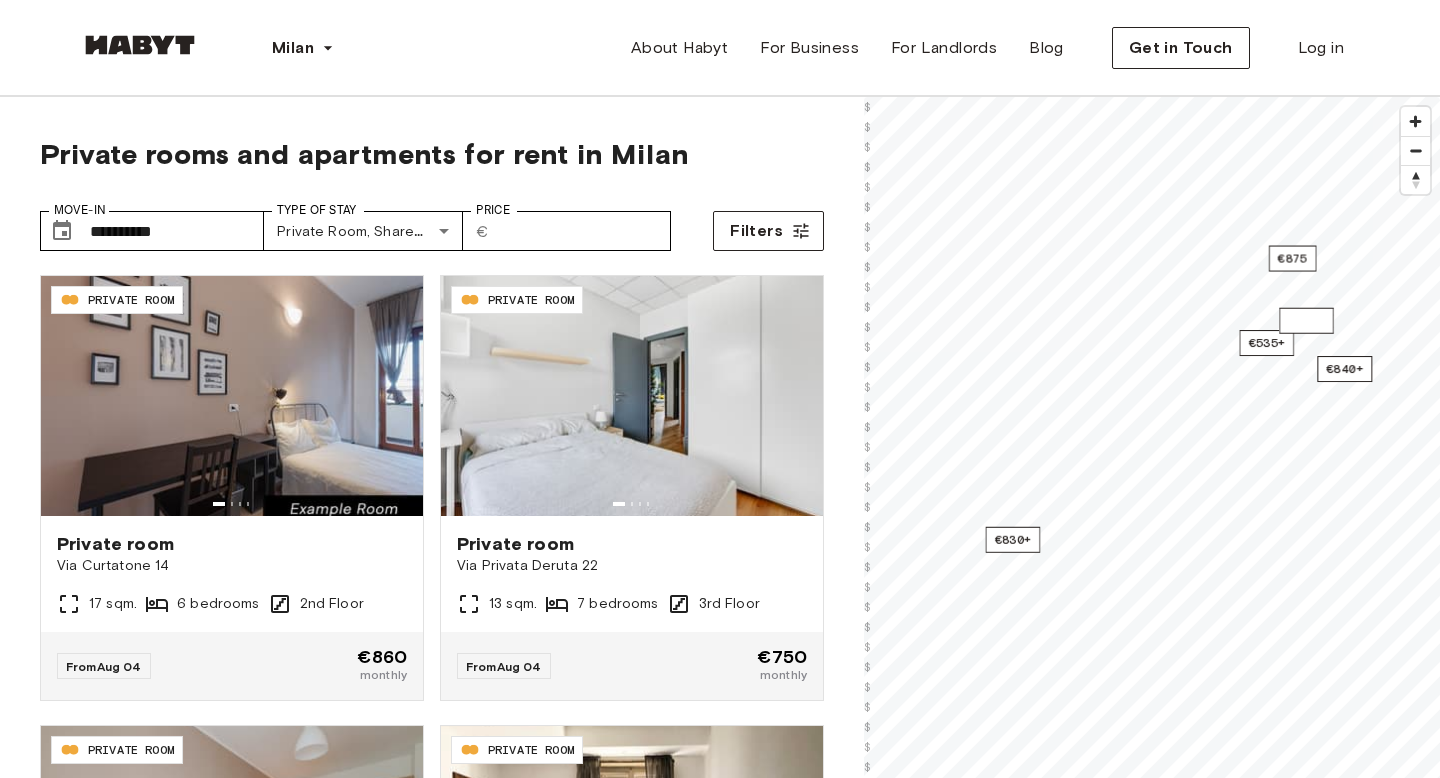drag, startPoint x: 1266, startPoint y: 458, endPoint x: 1312, endPoint y: 300, distance: 164.56001 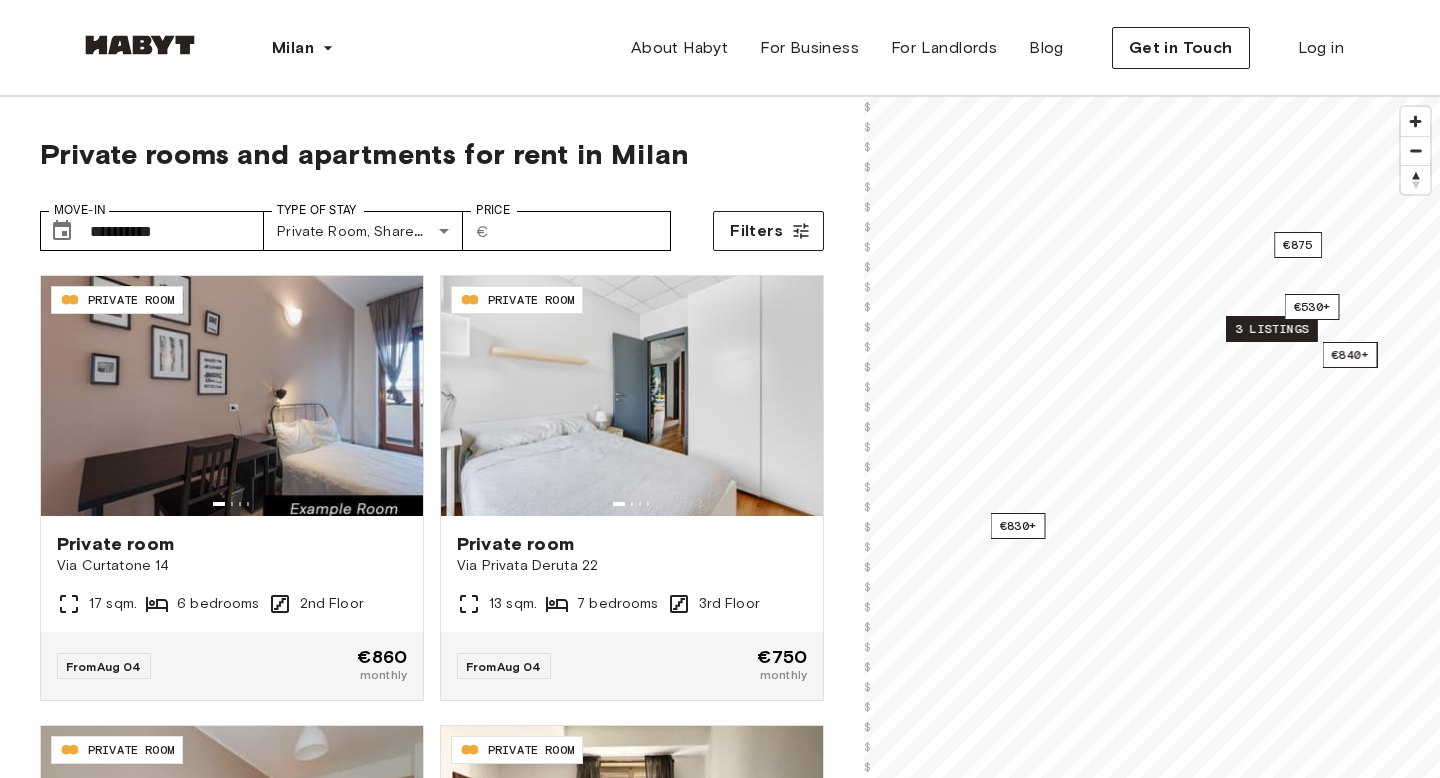 click on "3 listings" at bounding box center (1272, 329) 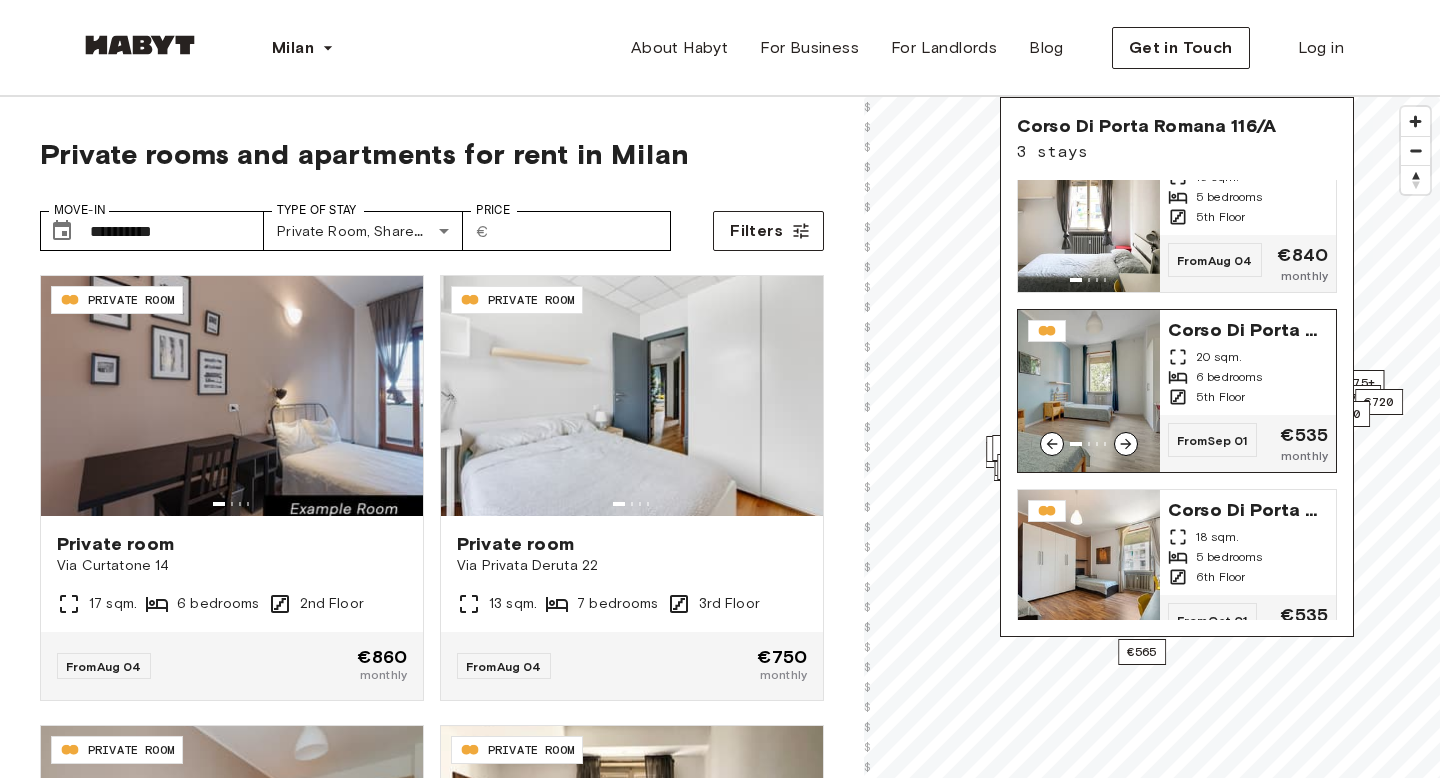 scroll, scrollTop: 83, scrollLeft: 0, axis: vertical 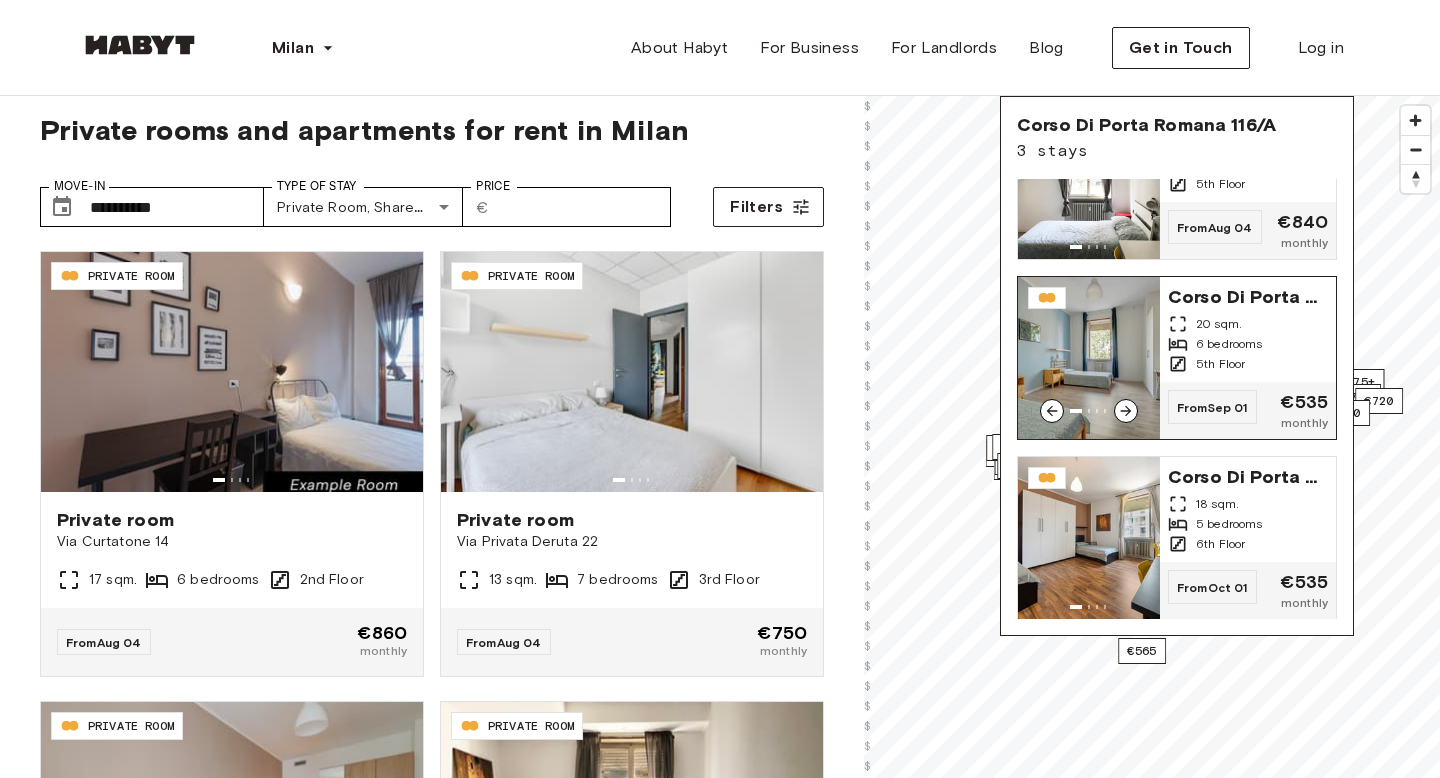 click on "6 bedrooms" at bounding box center [1248, 344] 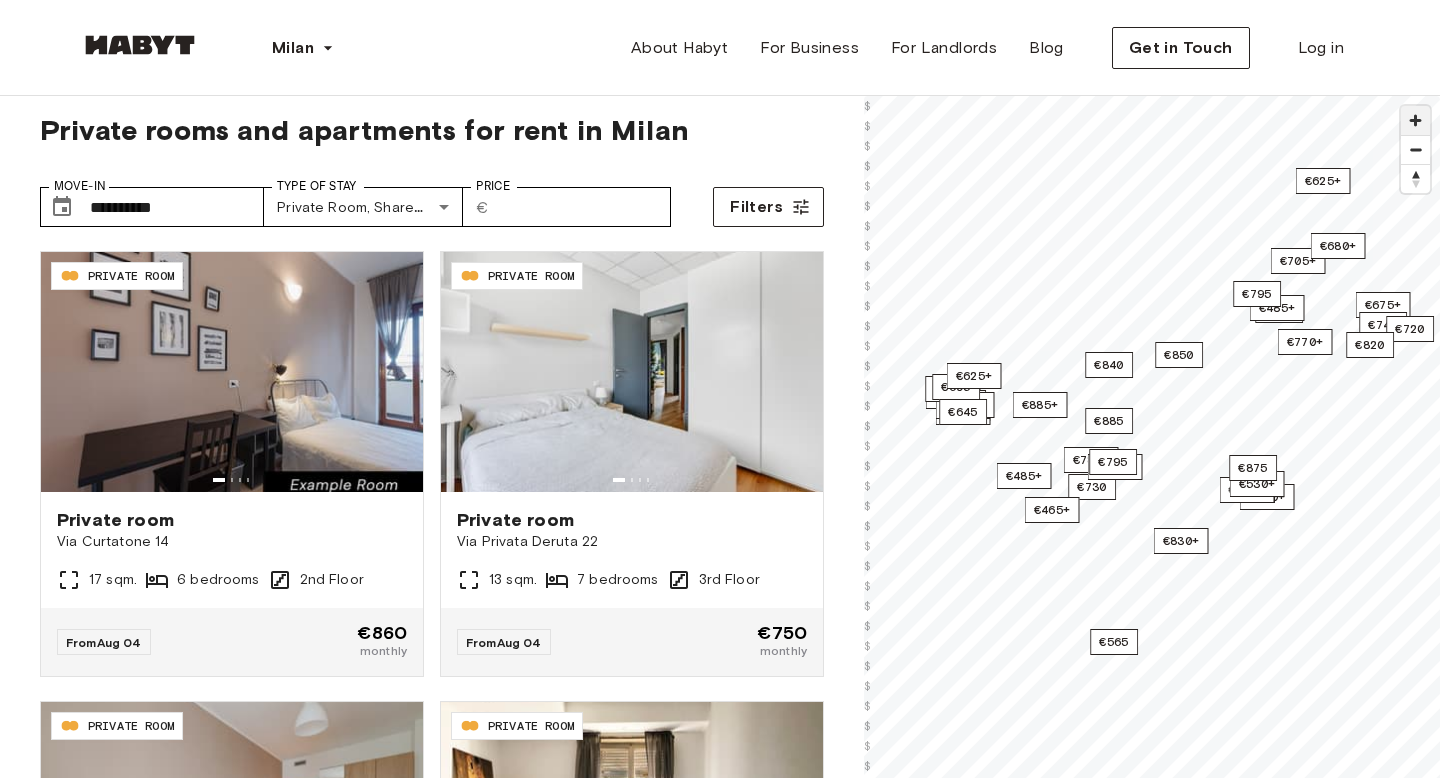 click at bounding box center [1415, 120] 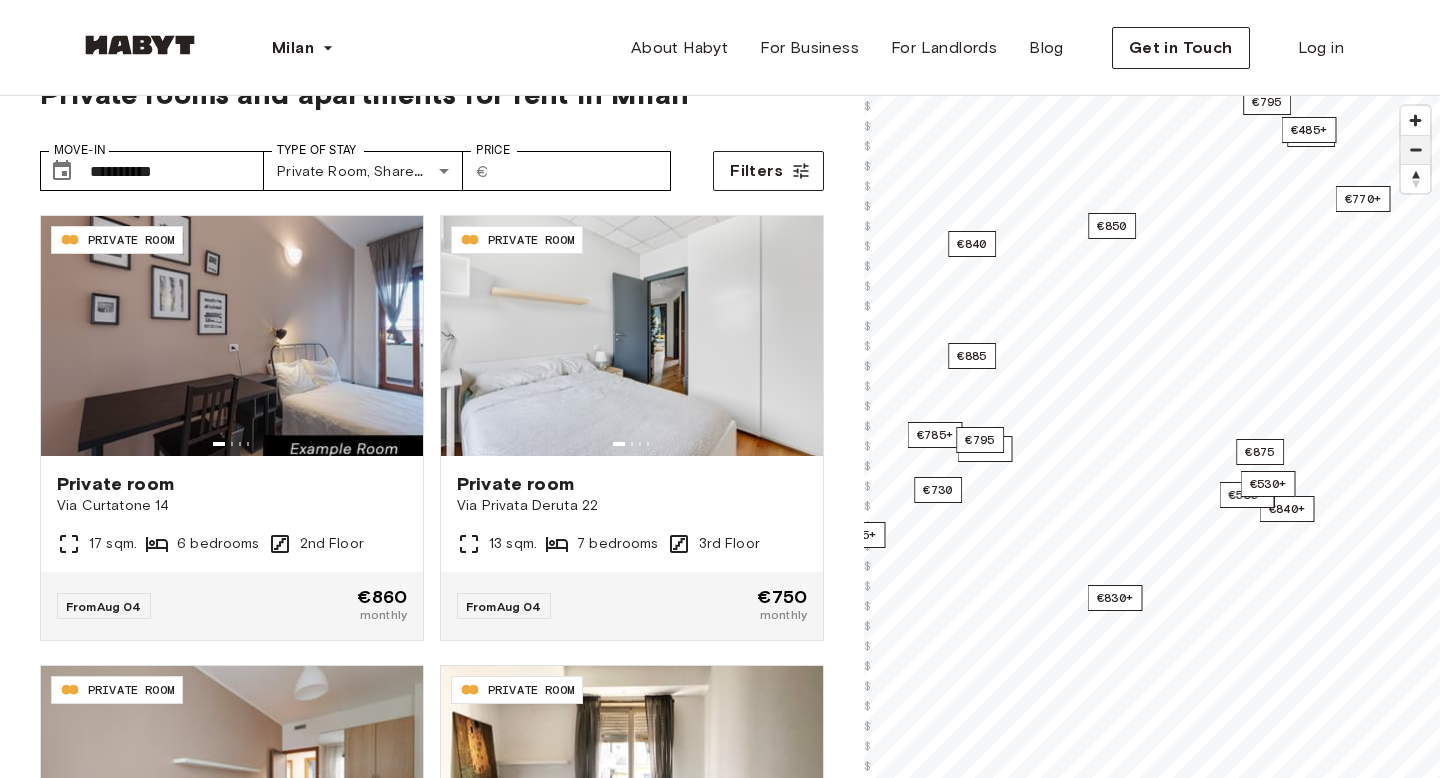 scroll, scrollTop: 64, scrollLeft: 0, axis: vertical 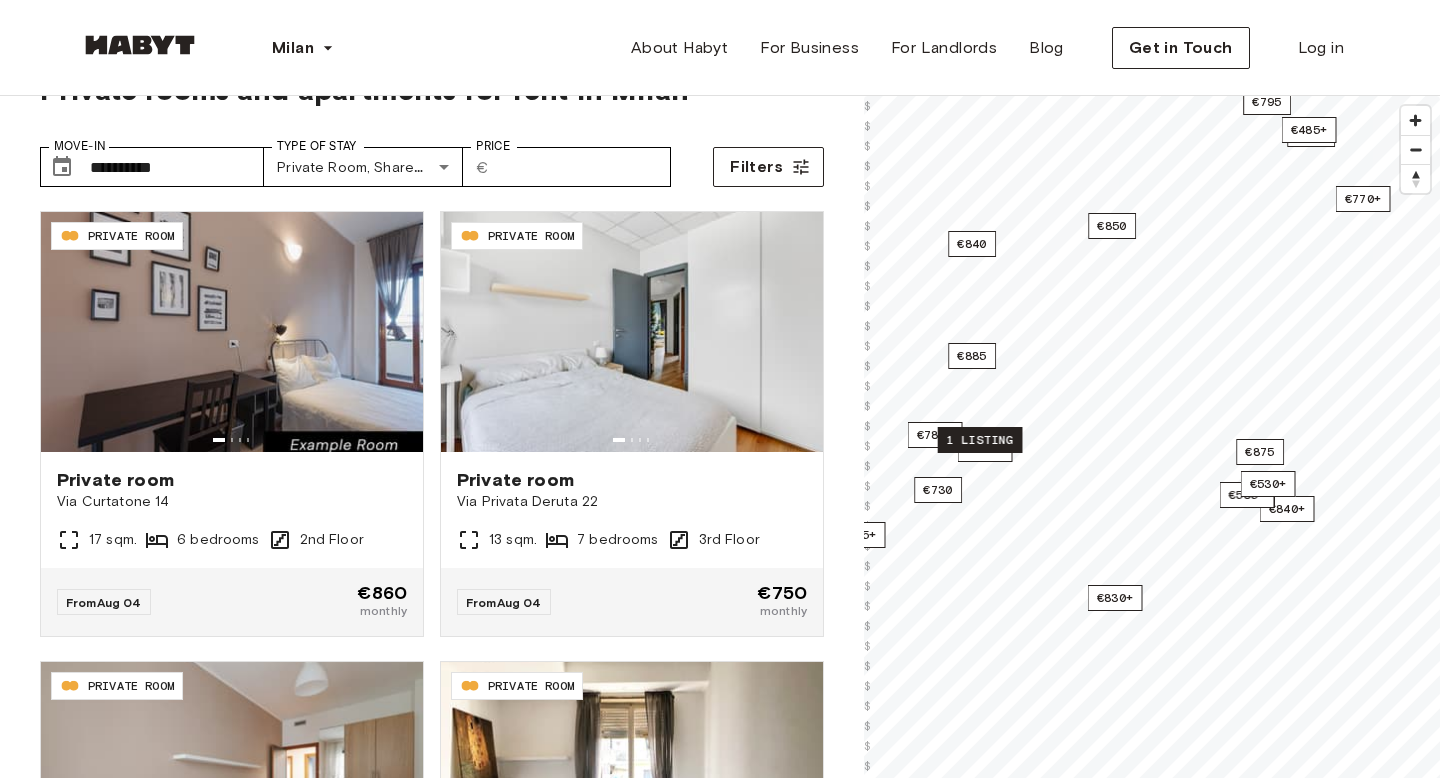 click on "1 listing" at bounding box center (980, 440) 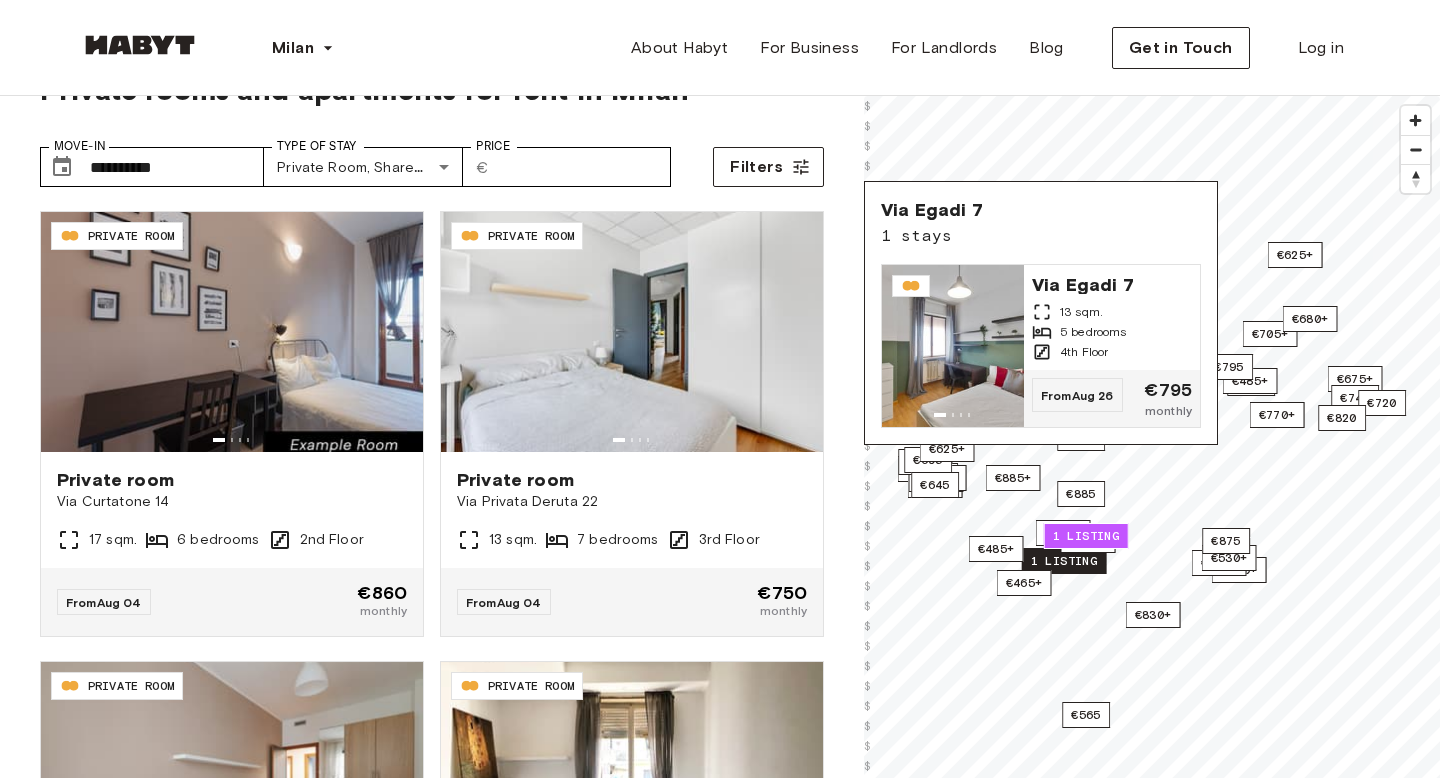 click on "1 listing" at bounding box center (1064, 561) 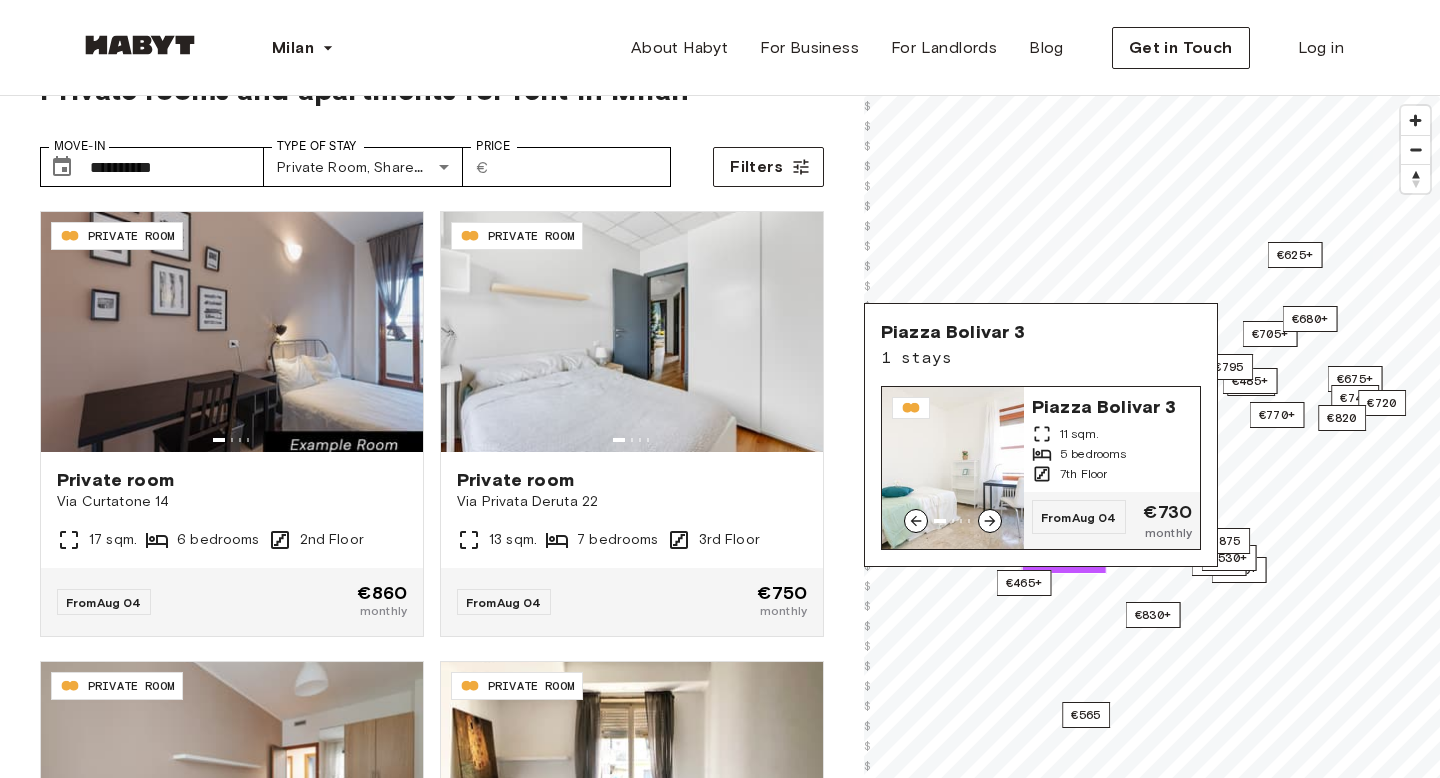 click on "5 bedrooms" at bounding box center (1112, 454) 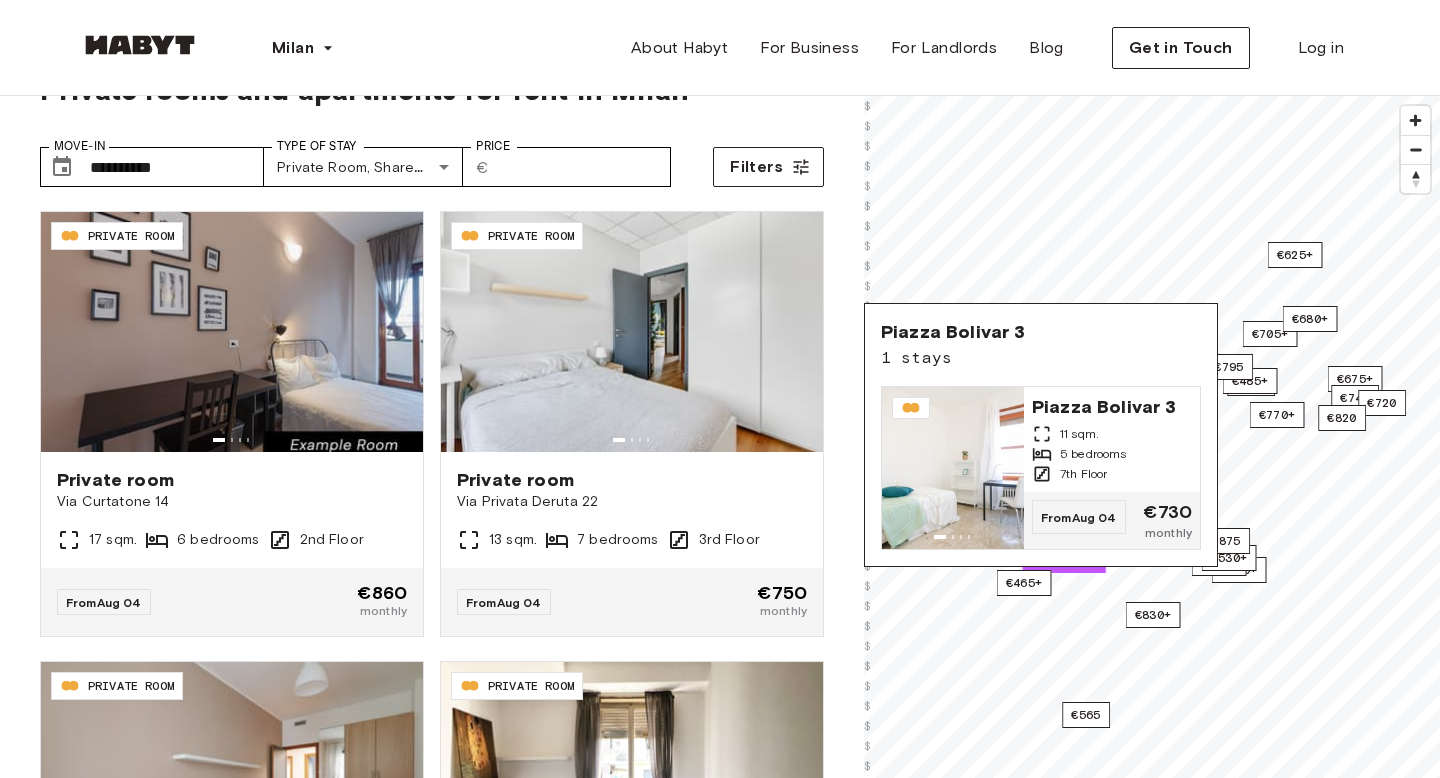 click on "Piazza Bolivar 3 1 stays Piazza Bolivar 3 11 sqm. 5 bedrooms 7th Floor From  Aug 04 €730 monthly" at bounding box center [1041, 435] 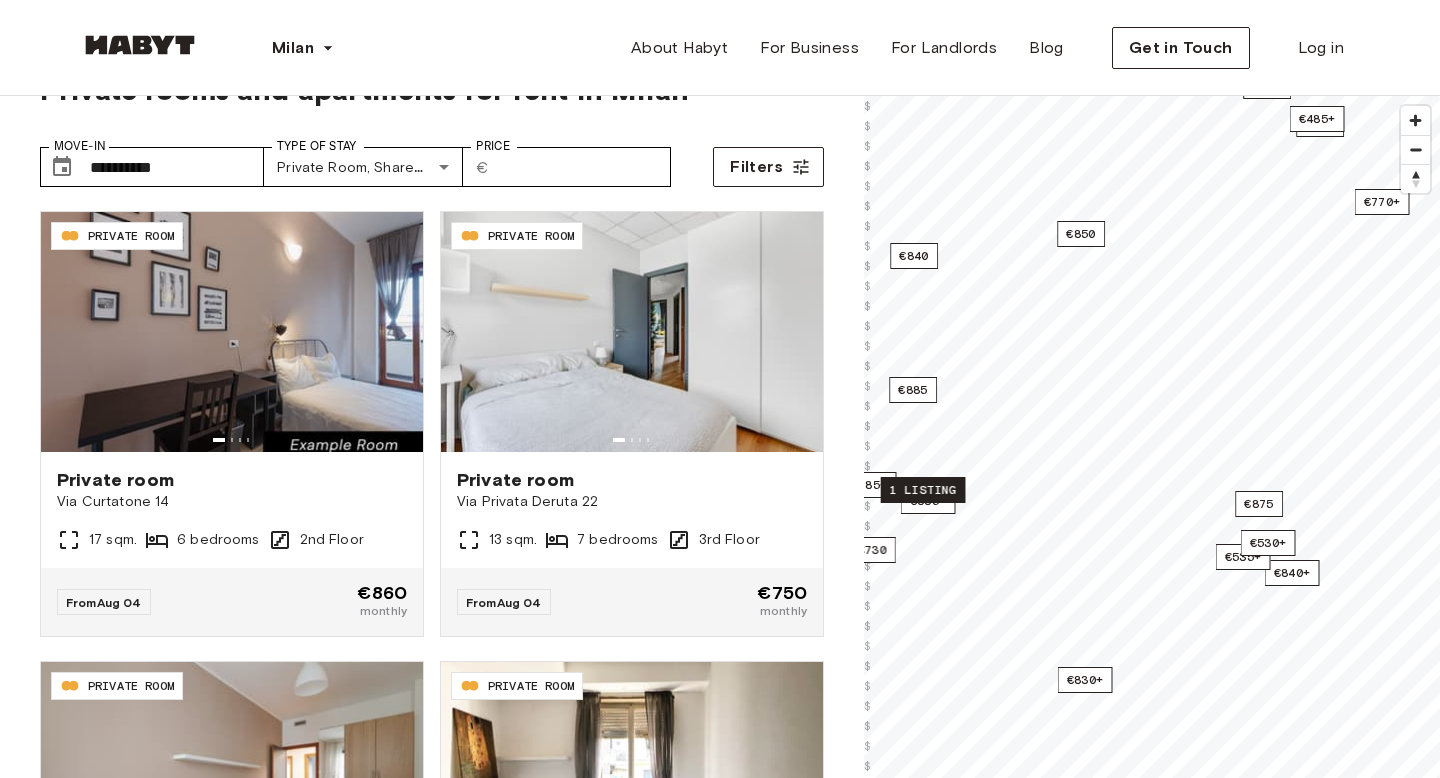 click on "1 listing" at bounding box center [923, 490] 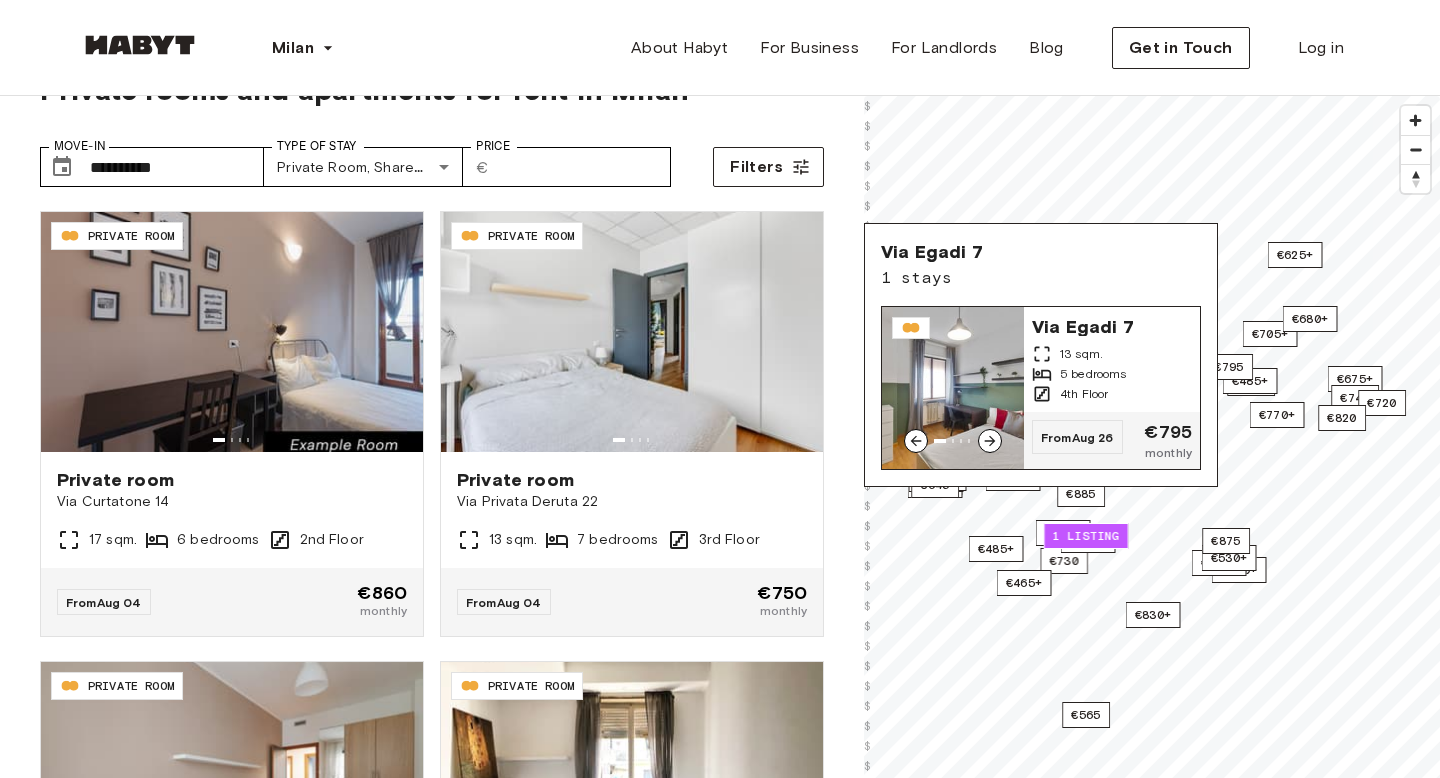 click on "5 bedrooms" at bounding box center (1093, 374) 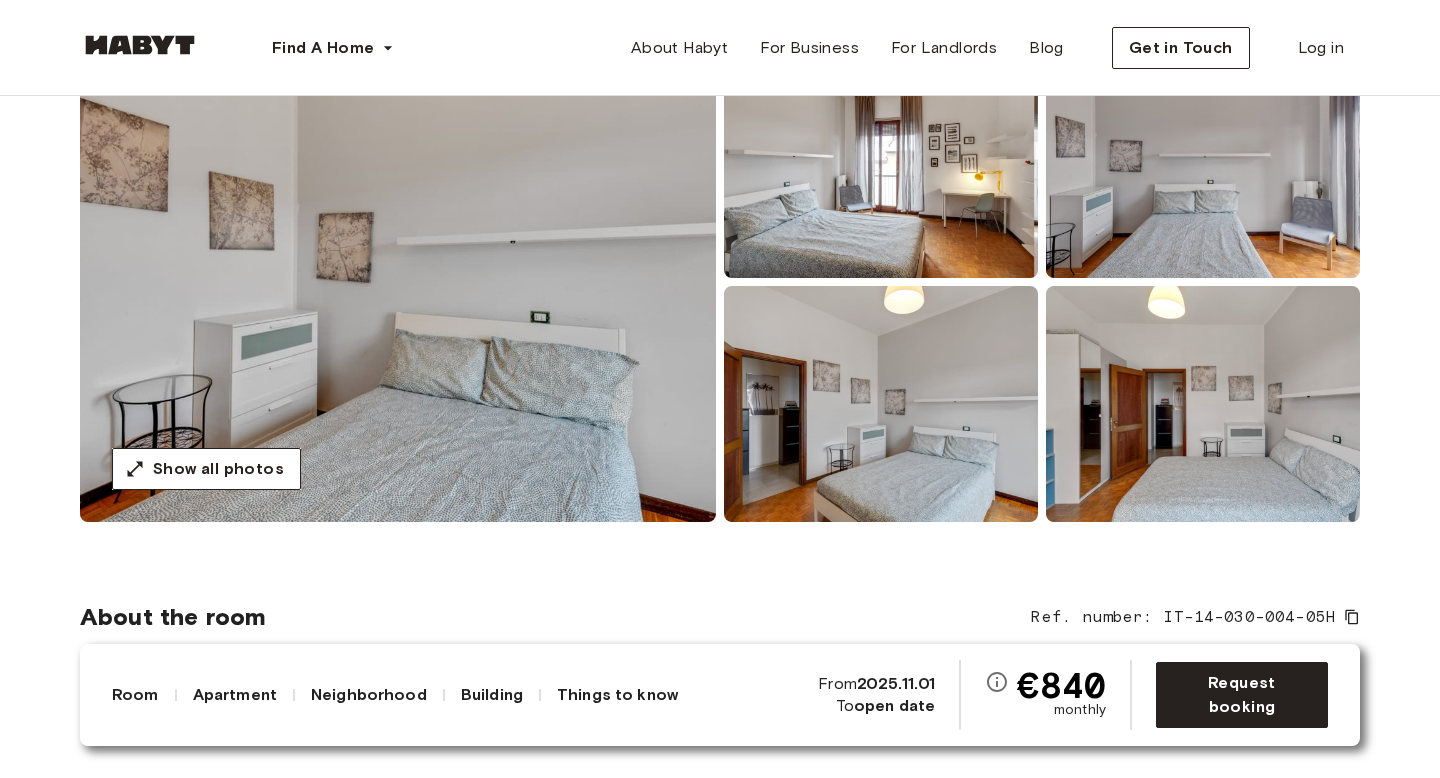 scroll, scrollTop: 0, scrollLeft: 0, axis: both 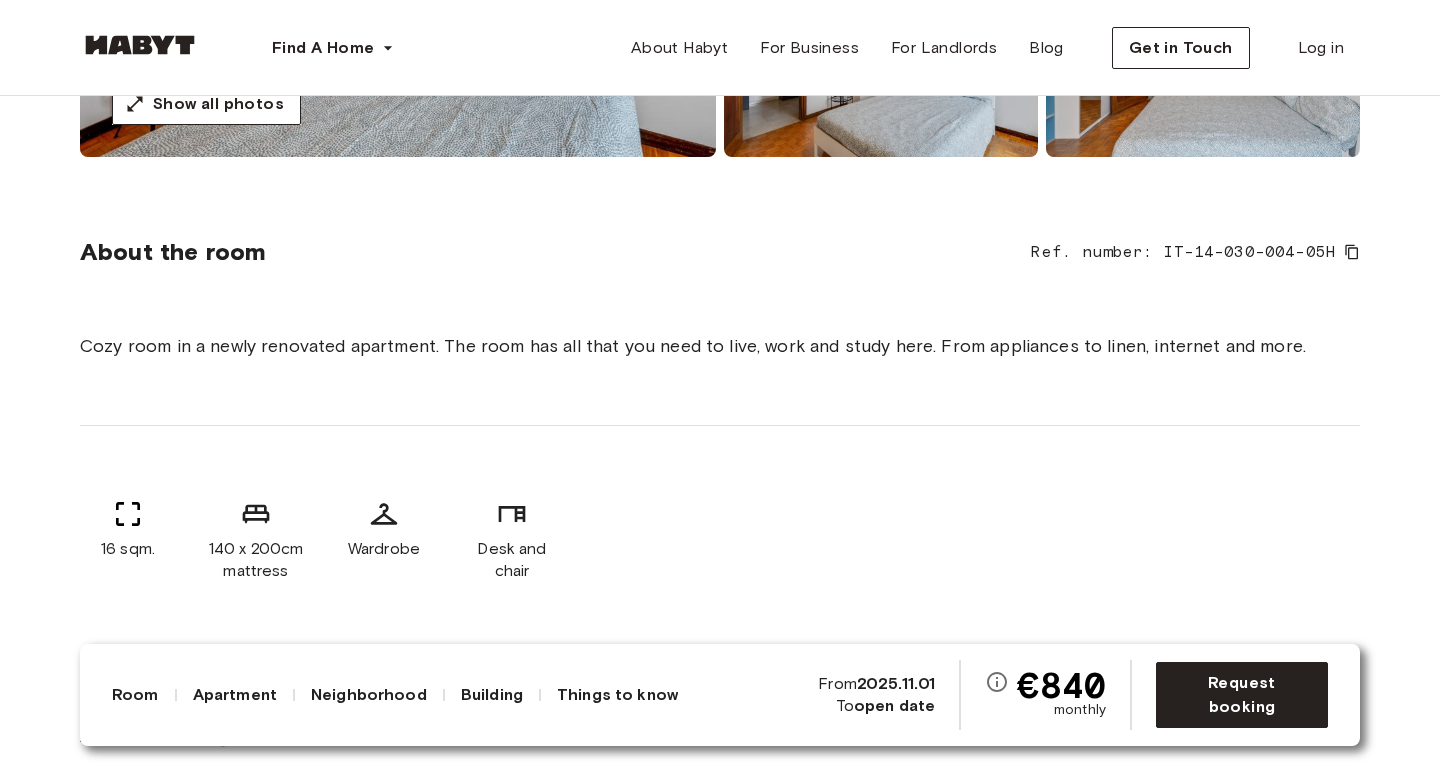 click on "Cozy room in a newly renovated apartment. The room has all that you need to live, work and study here. From appliances to linen, internet and more." at bounding box center [720, 346] 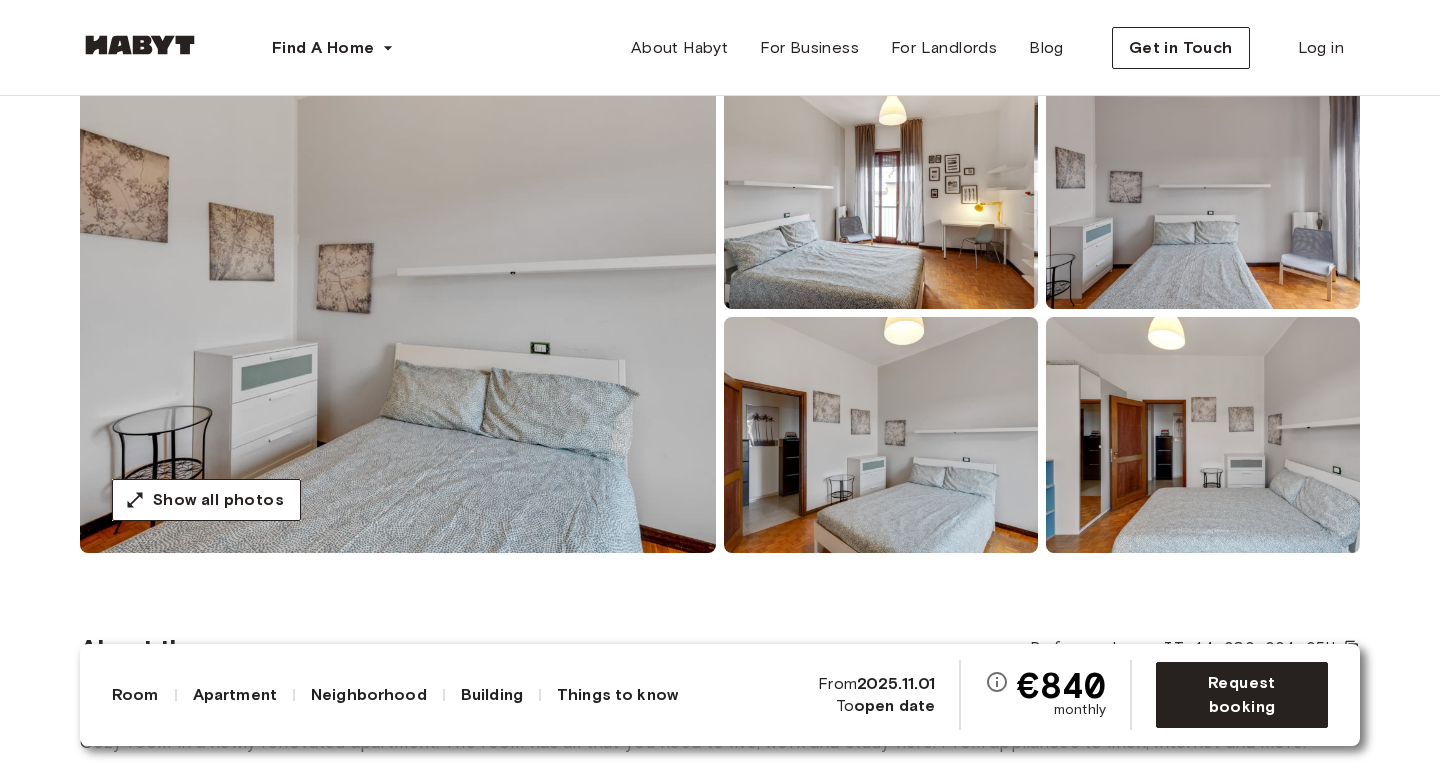 scroll, scrollTop: 179, scrollLeft: 0, axis: vertical 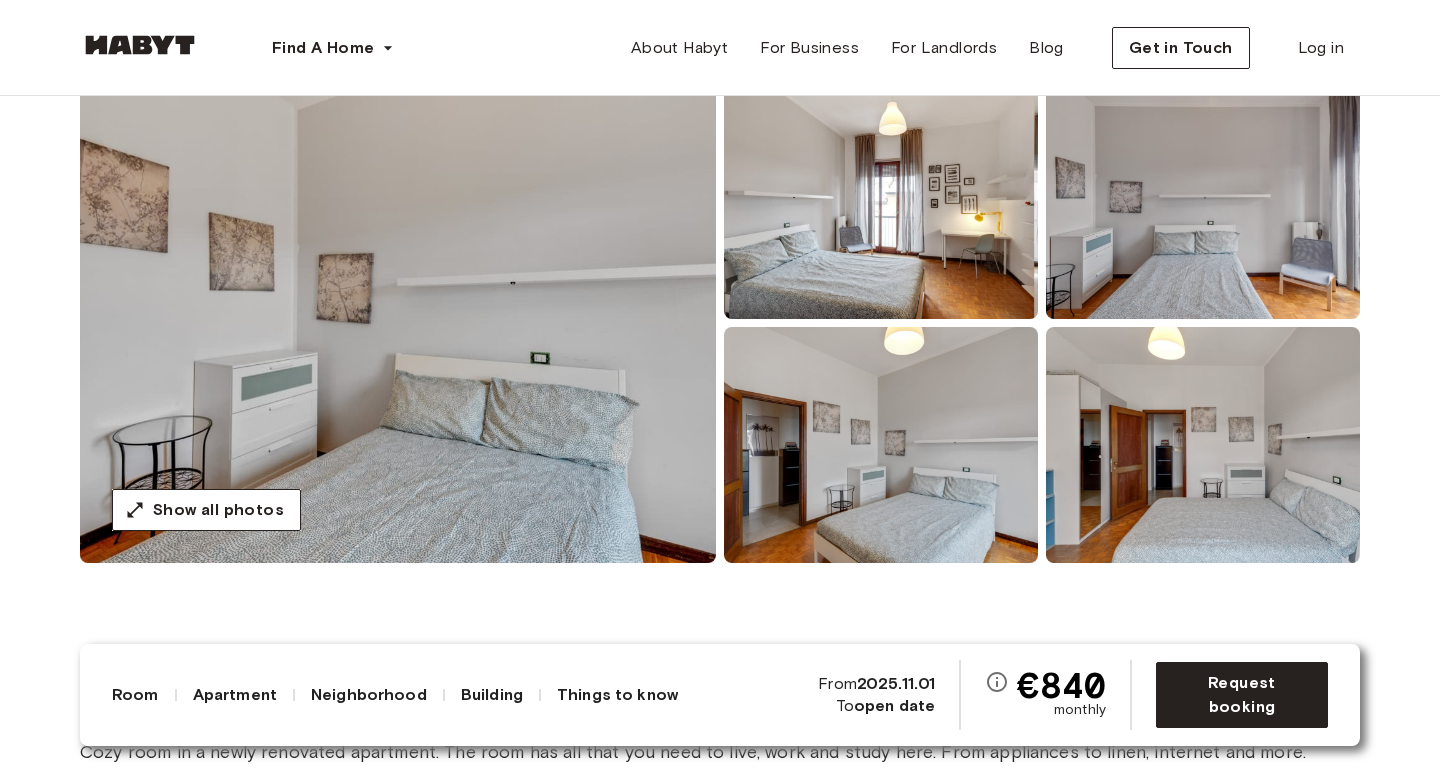 click at bounding box center (881, 201) 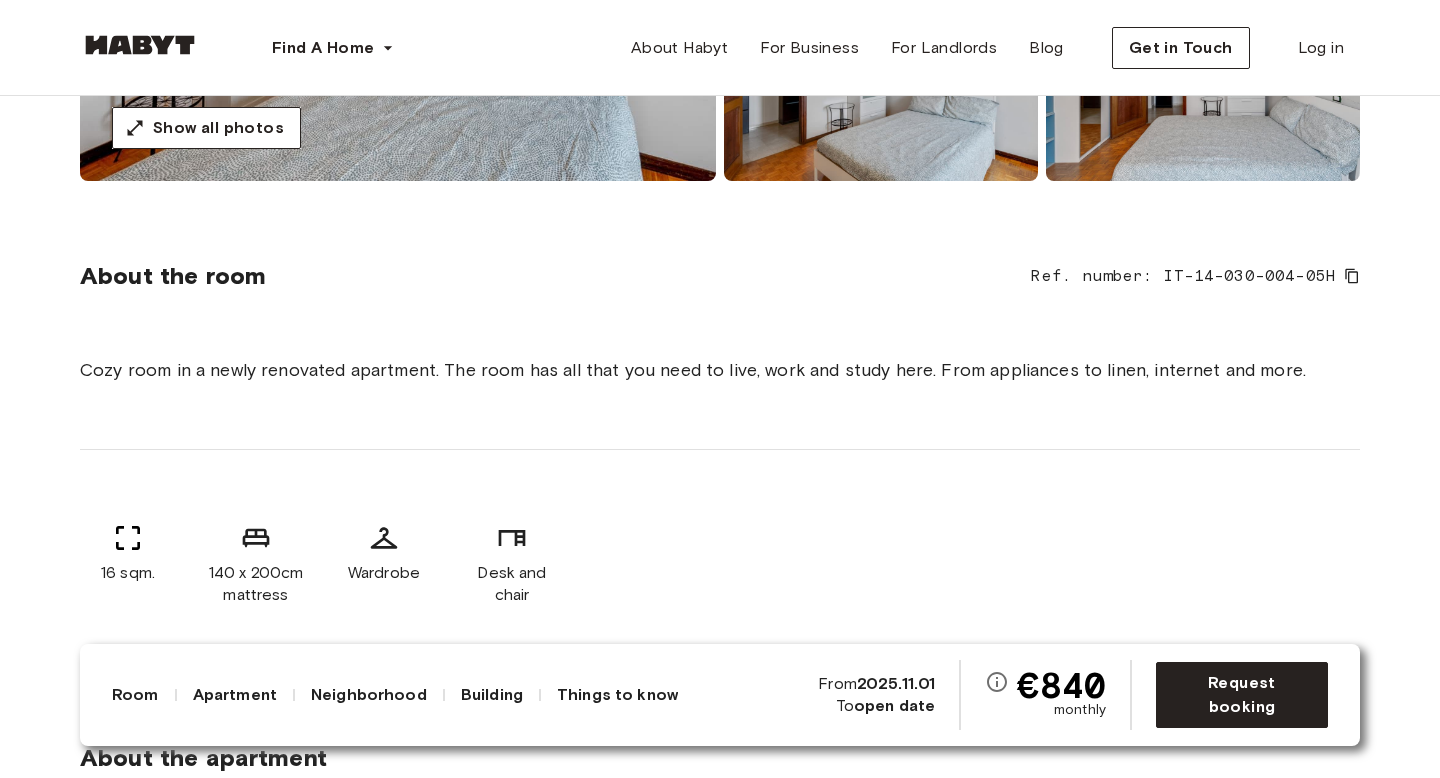scroll, scrollTop: 758, scrollLeft: 0, axis: vertical 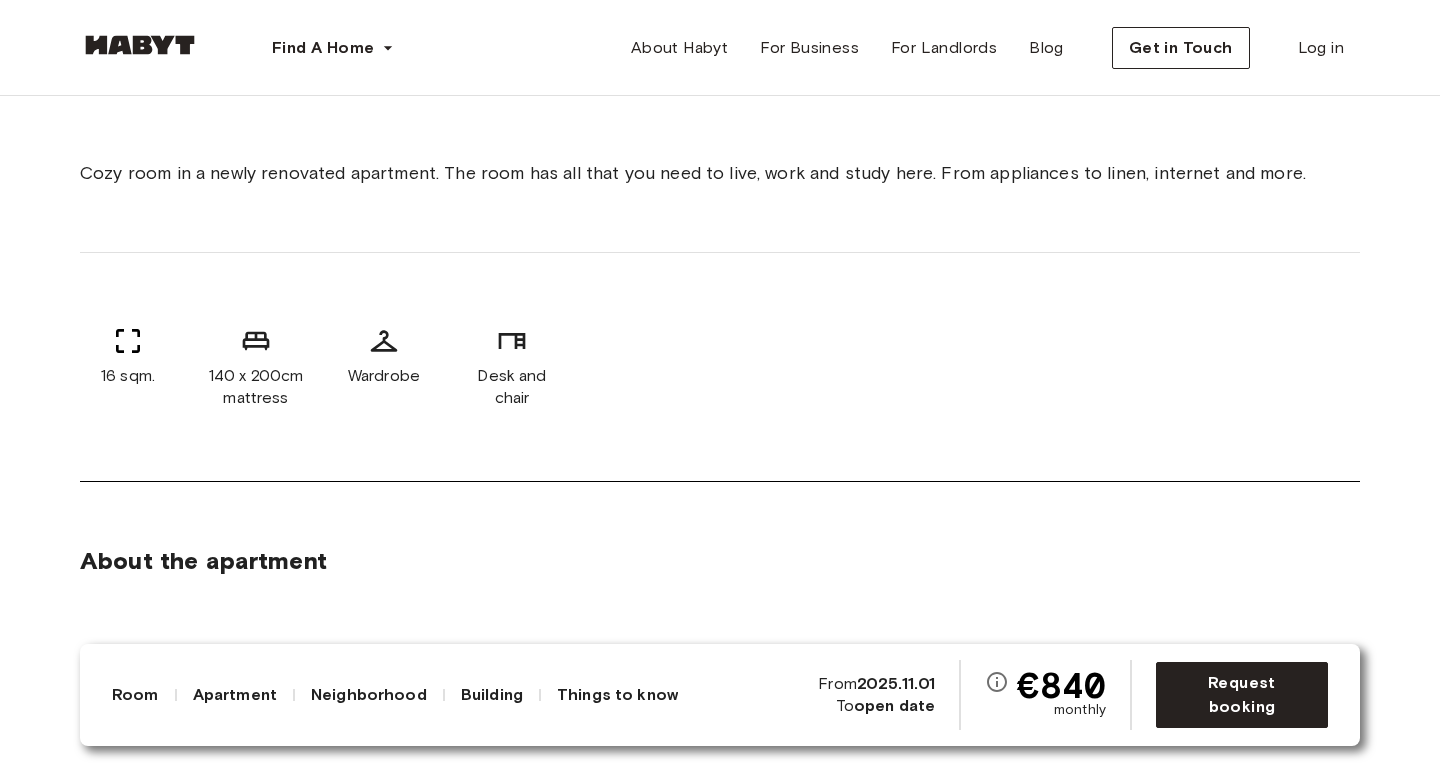 click on "16 sqm. 140 x 200cm mattress Wardrobe Desk and chair" at bounding box center [720, 367] 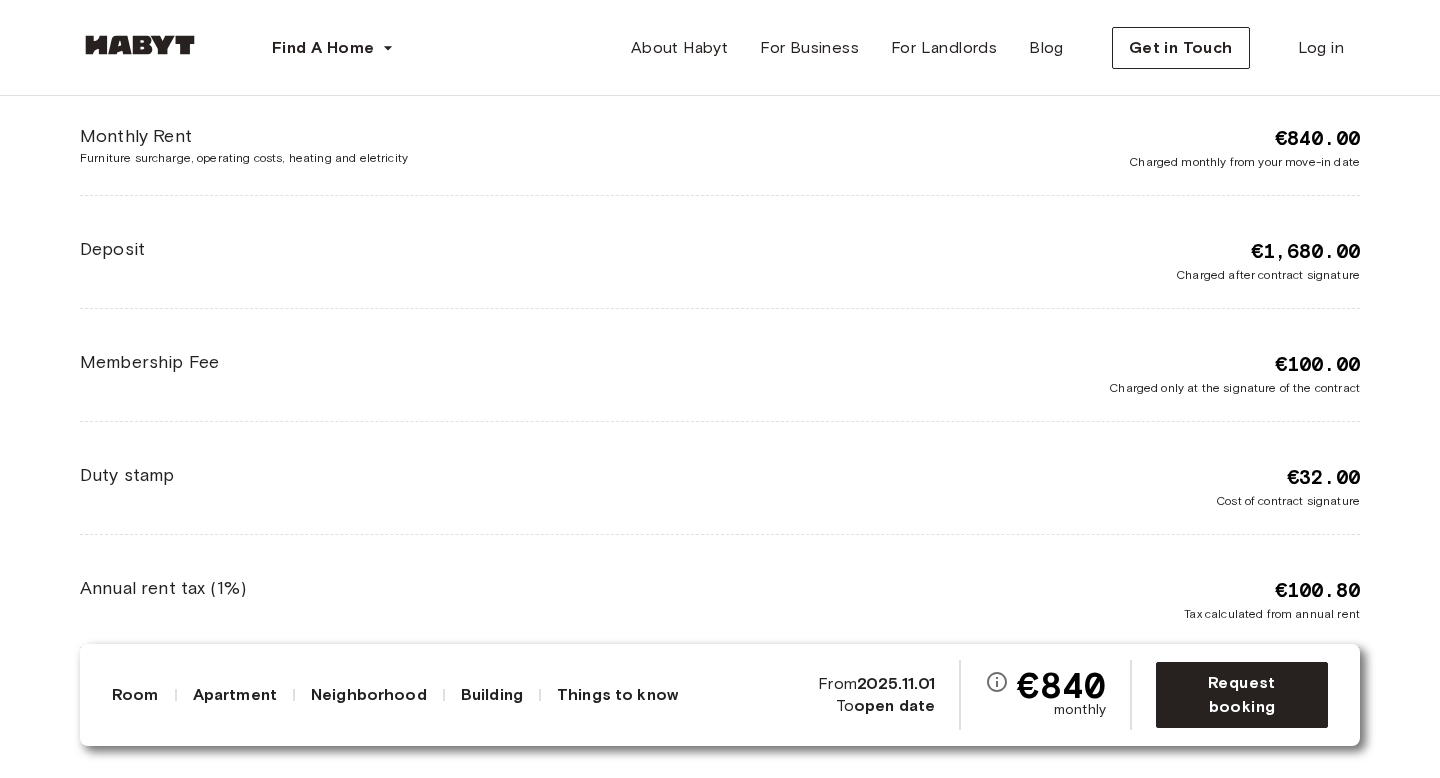 scroll, scrollTop: 3626, scrollLeft: 0, axis: vertical 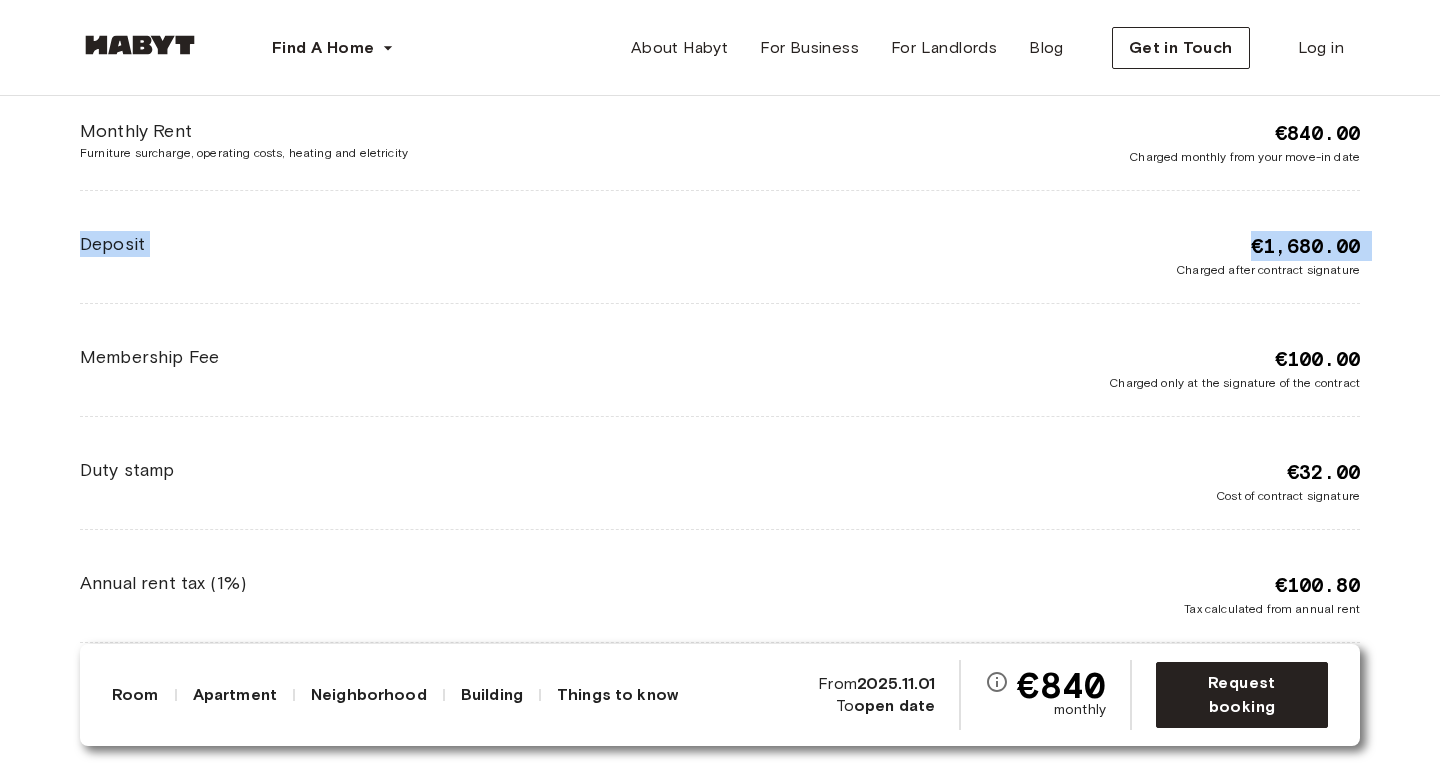 drag, startPoint x: 1055, startPoint y: 234, endPoint x: 1301, endPoint y: 288, distance: 251.8571 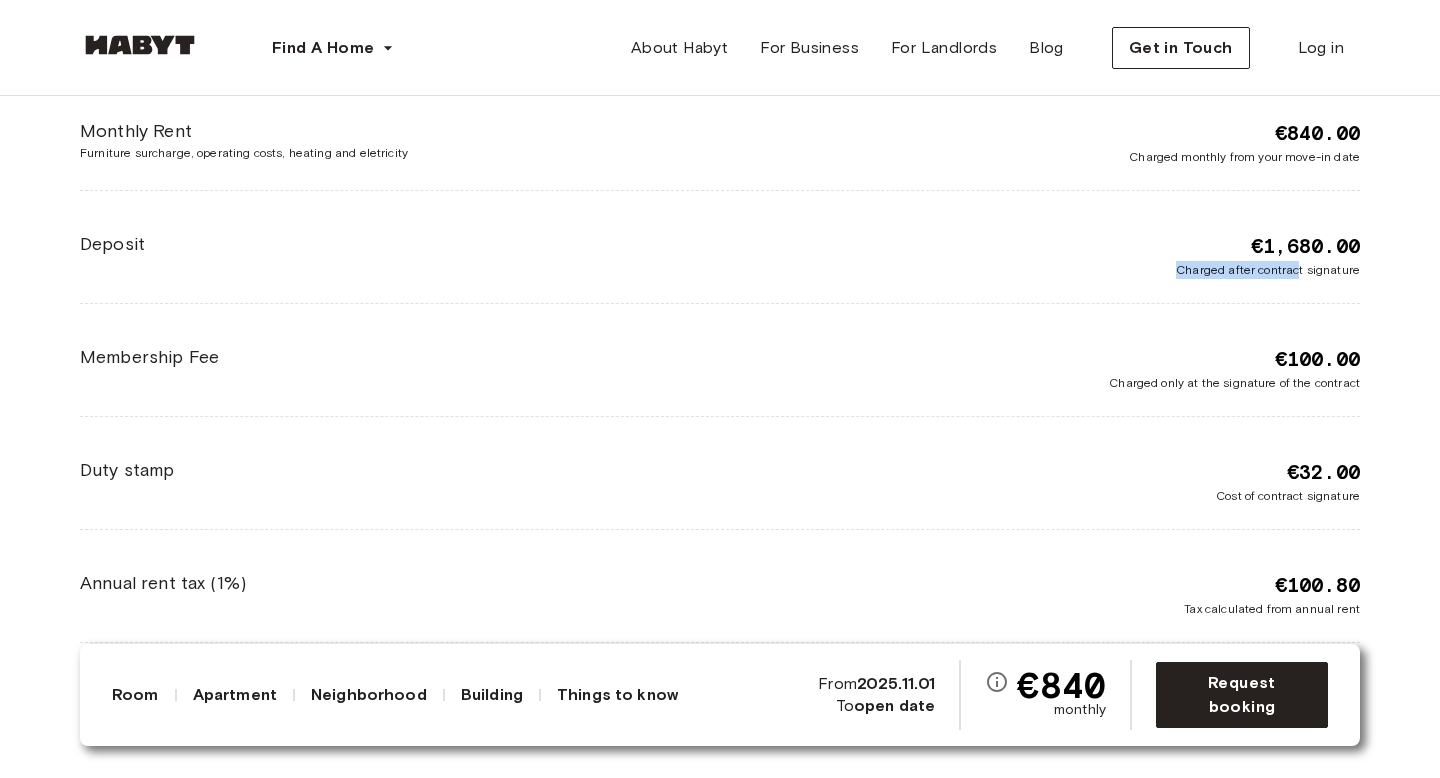 click on "Charged after contract signature" at bounding box center (1268, 270) 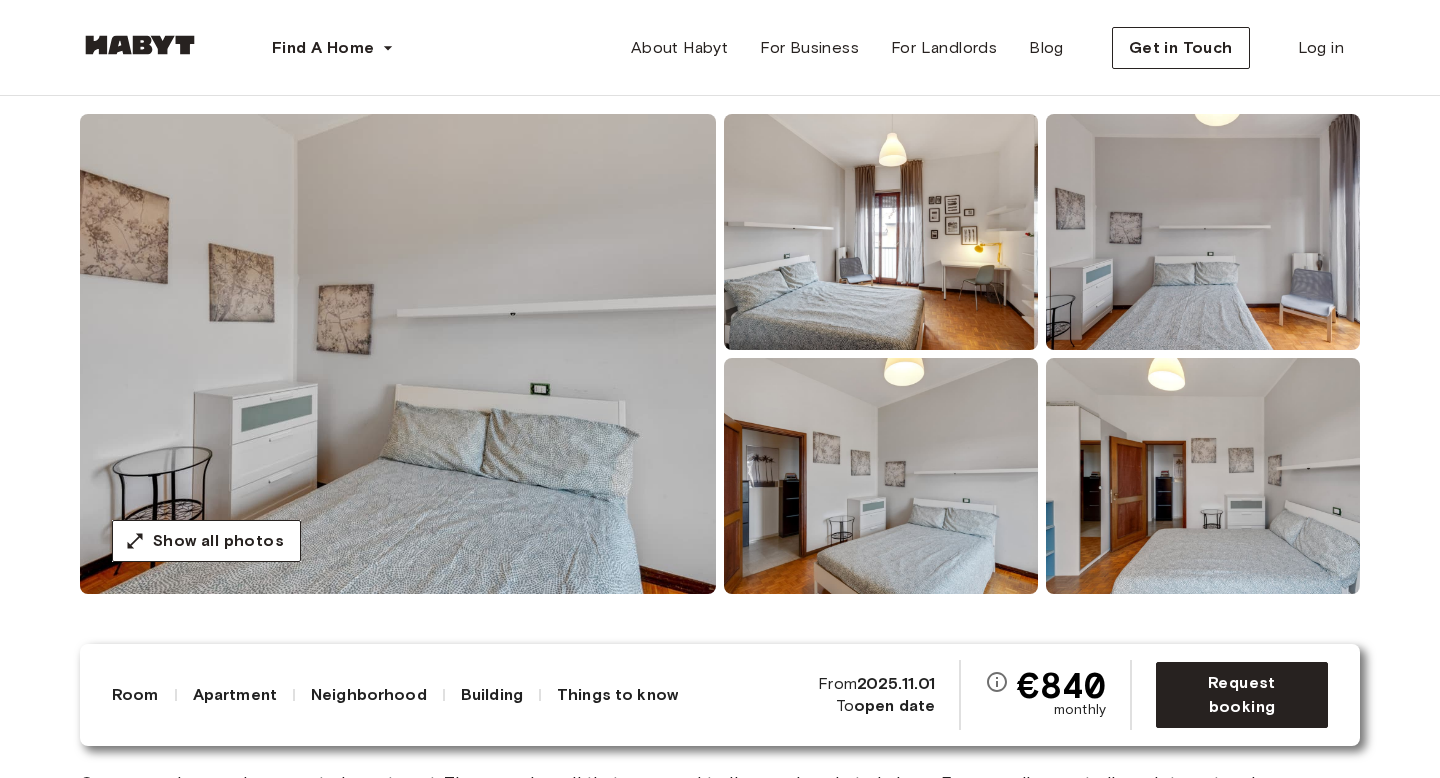 scroll, scrollTop: 0, scrollLeft: 0, axis: both 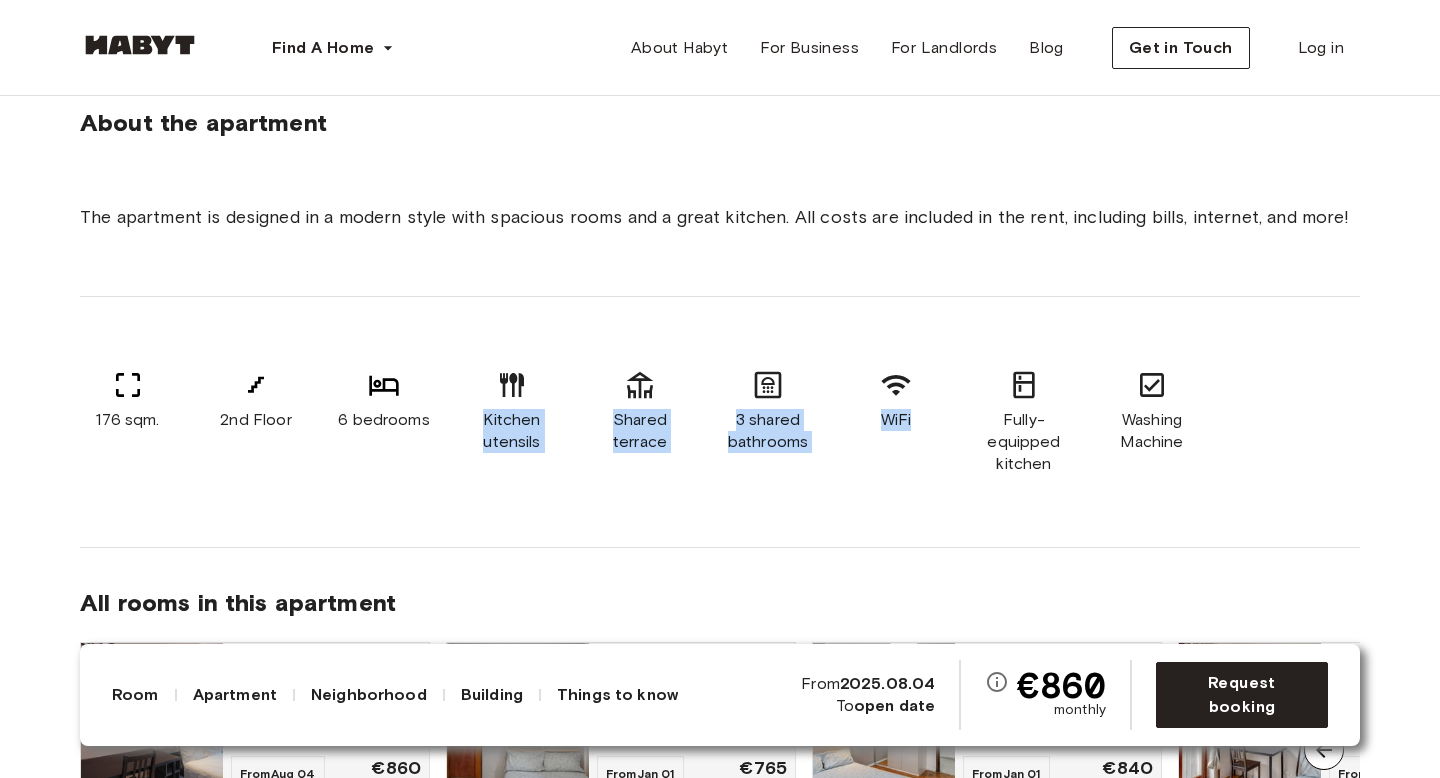 drag, startPoint x: 452, startPoint y: 413, endPoint x: 884, endPoint y: 482, distance: 437.4757 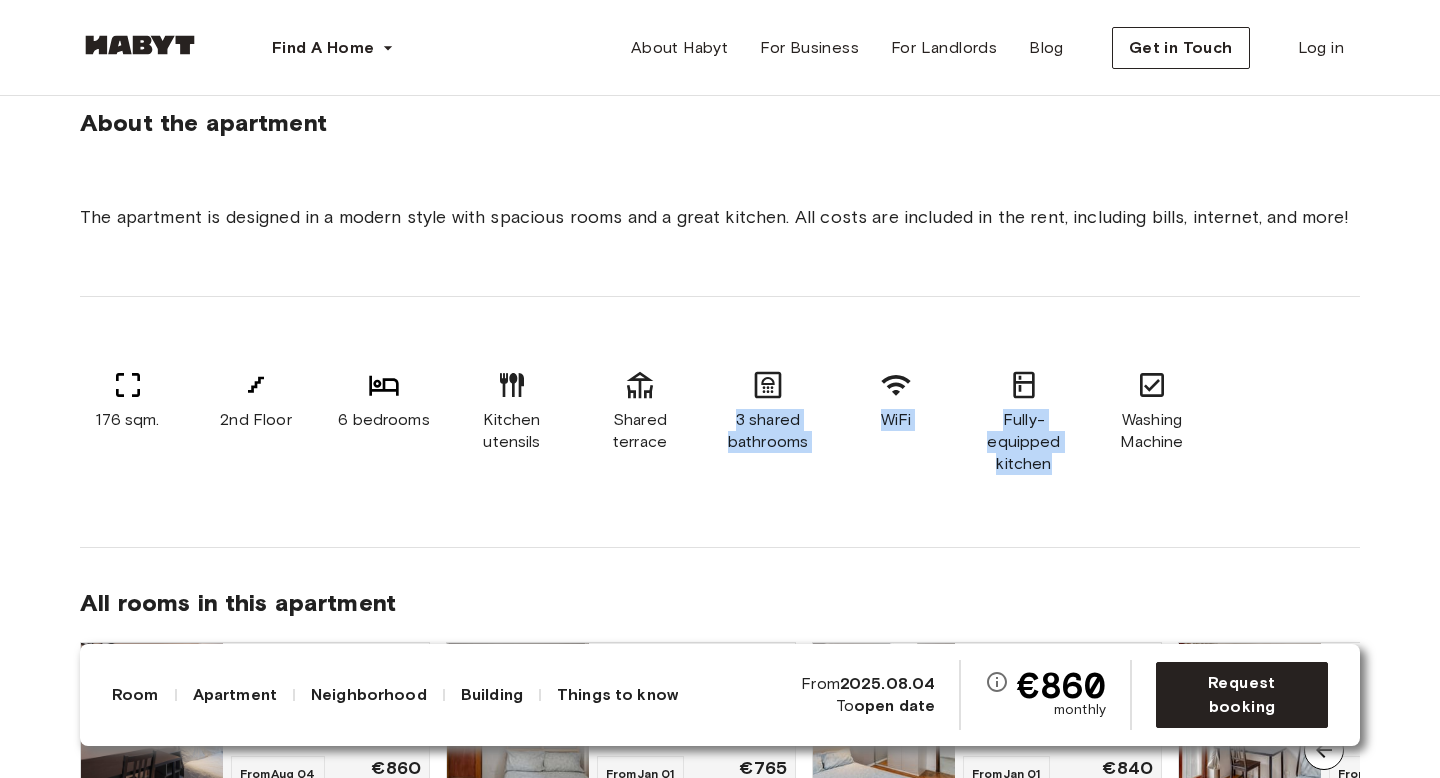 drag, startPoint x: 1083, startPoint y: 479, endPoint x: 792, endPoint y: 346, distance: 319.95312 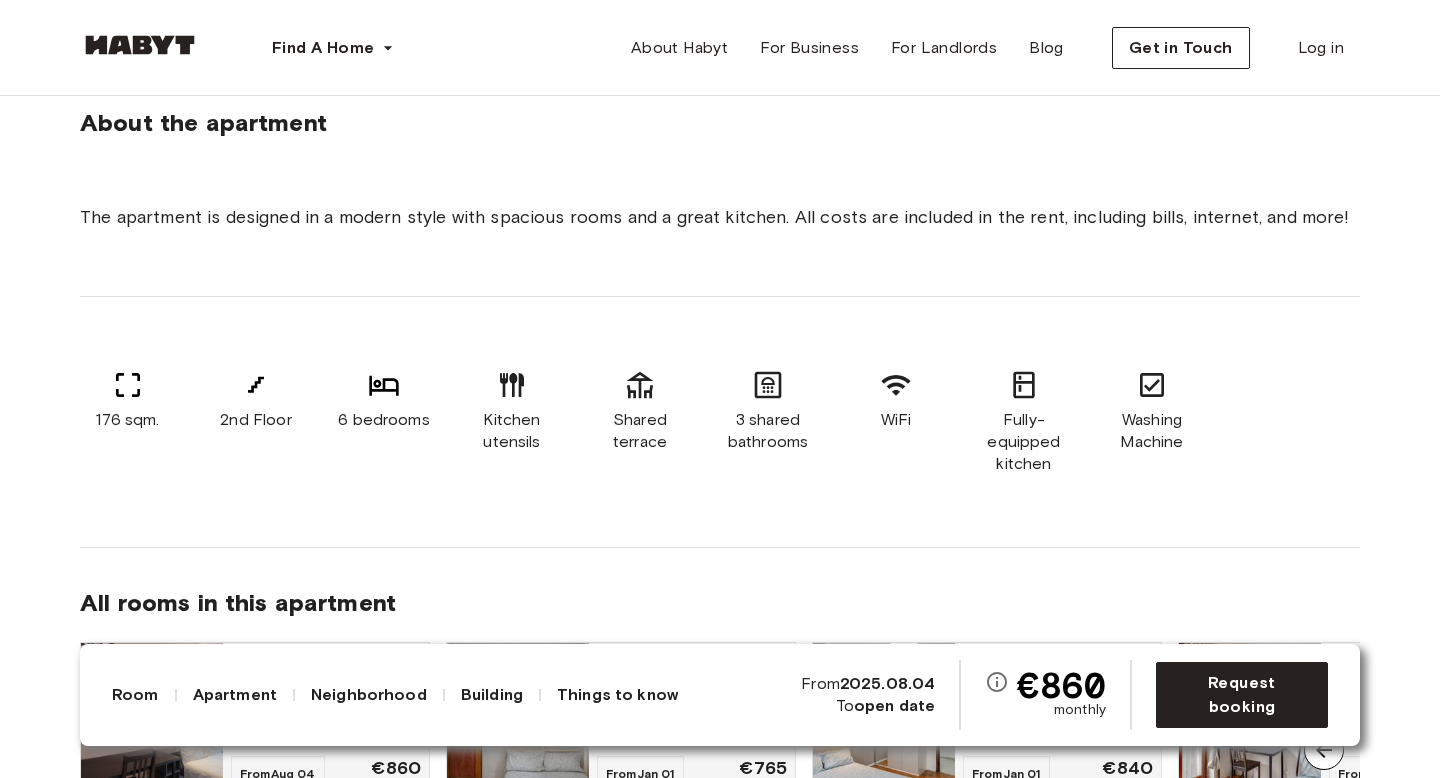 click on "176 sqm. 2nd Floor 6 bedrooms Kitchen utensils Shared terrace 3 shared bathrooms WiFi Fully-equipped kitchen Washing Machine" at bounding box center [720, 422] 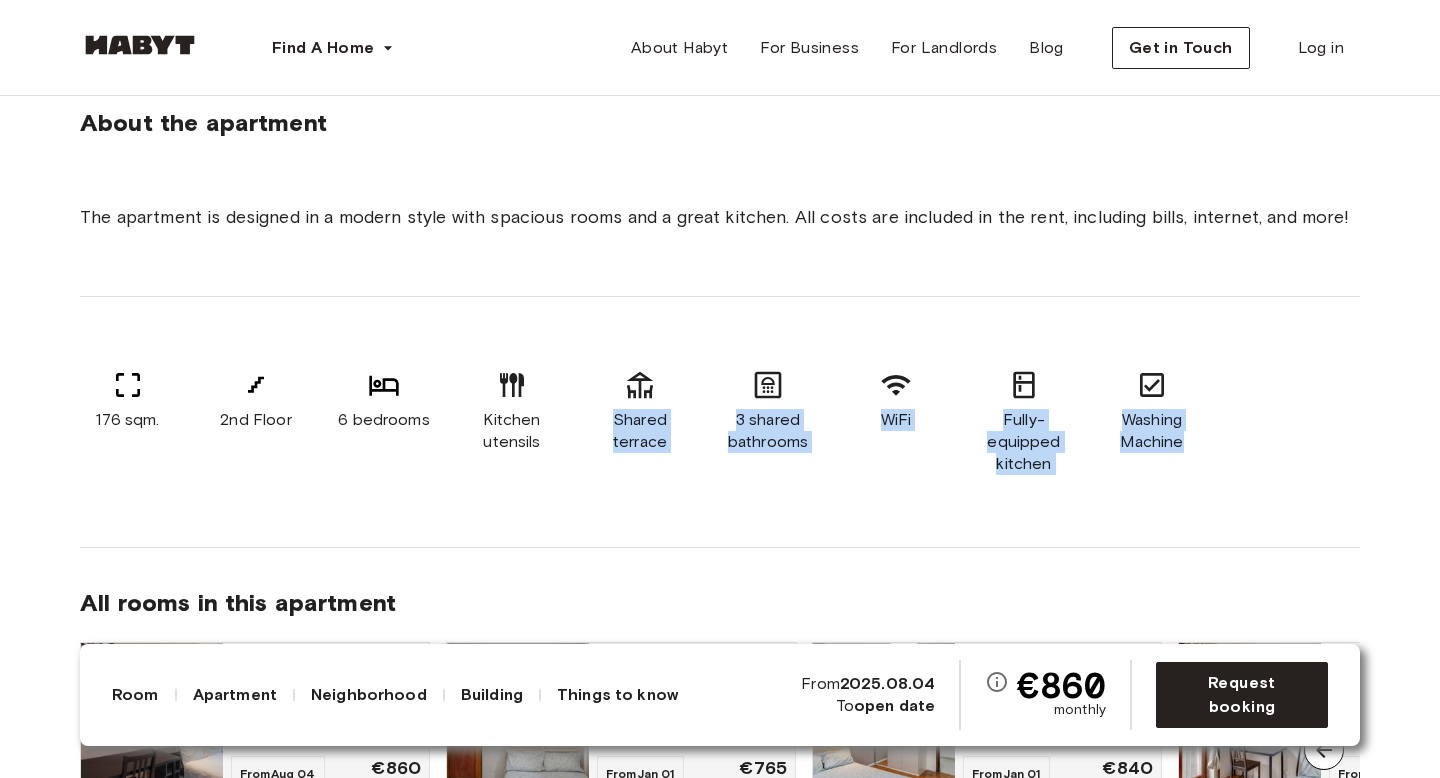 drag, startPoint x: 691, startPoint y: 396, endPoint x: 1138, endPoint y: 509, distance: 461.06183 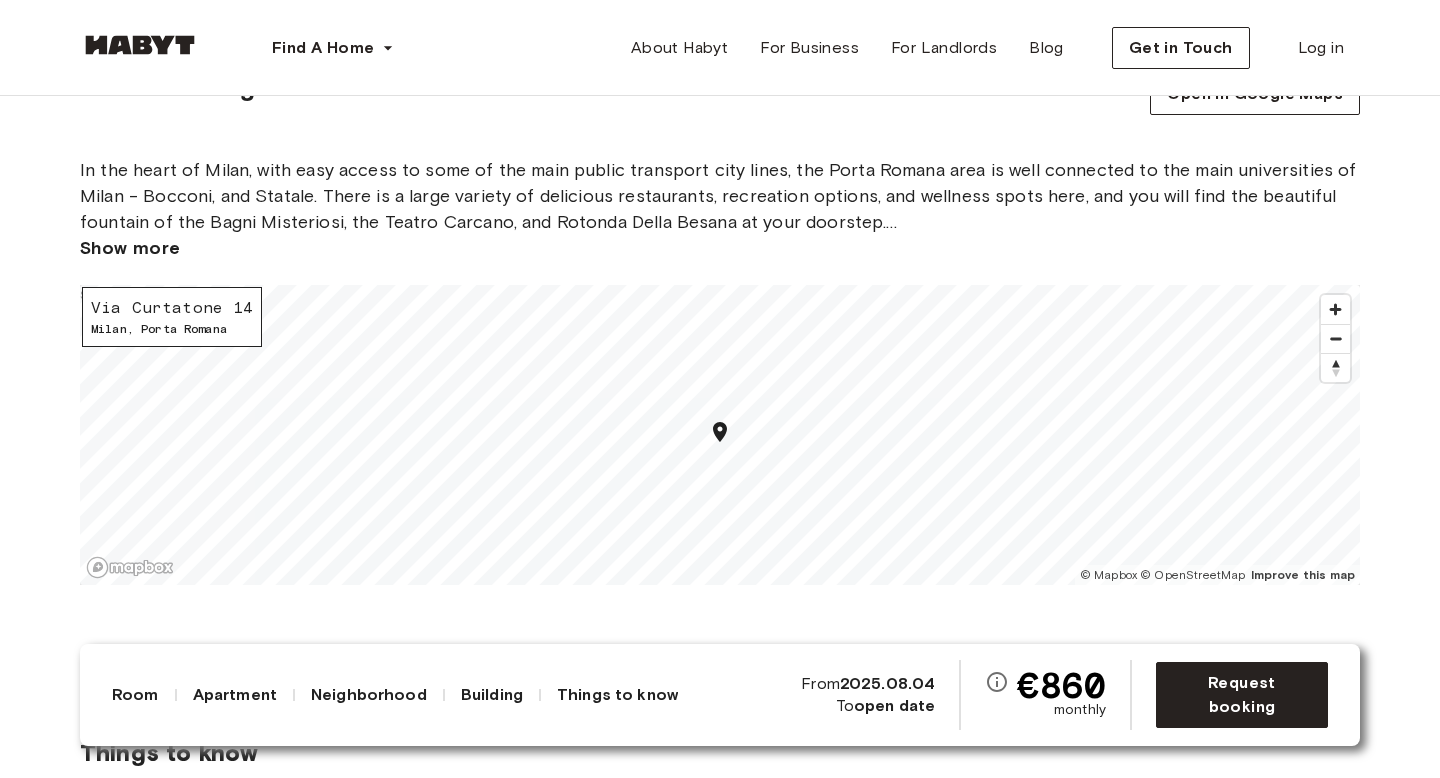 scroll, scrollTop: 2424, scrollLeft: 0, axis: vertical 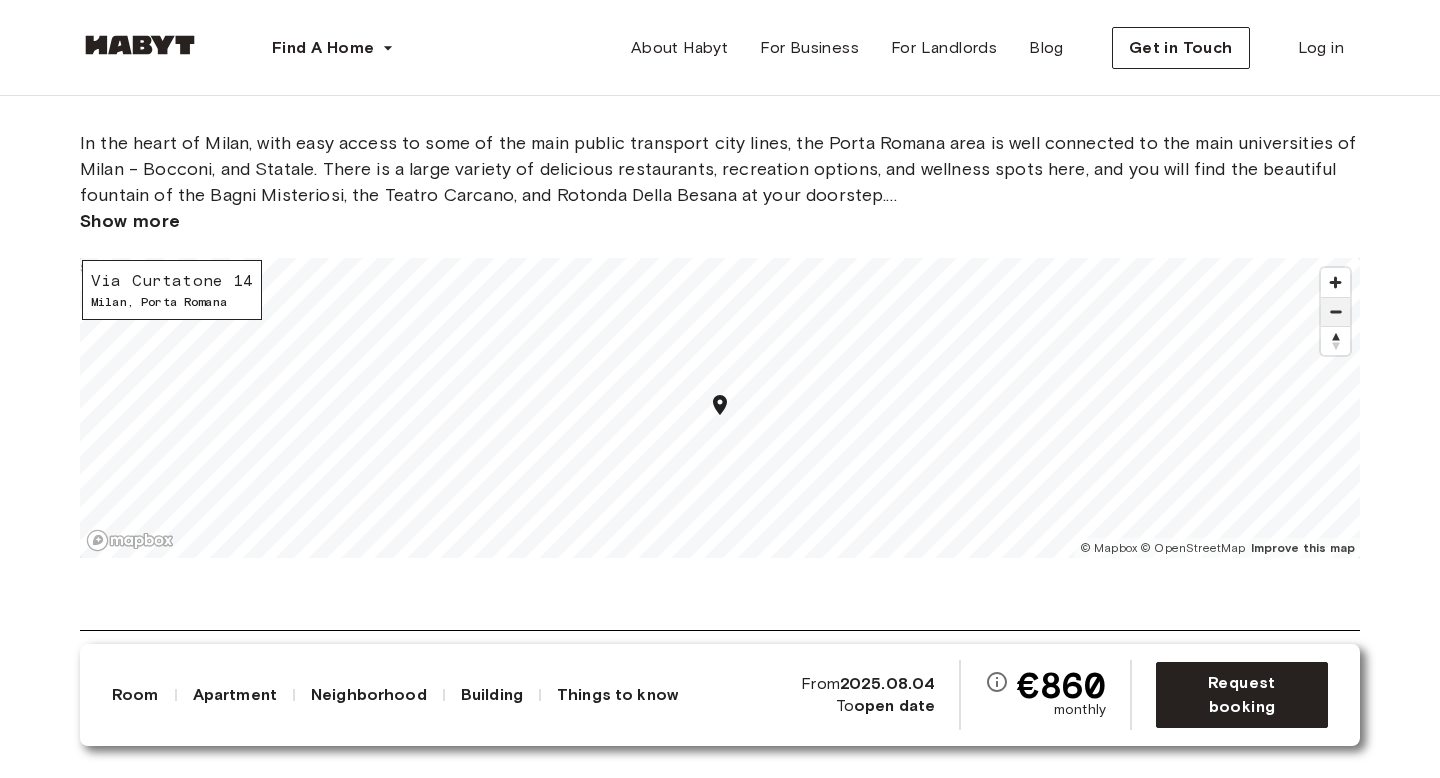 click at bounding box center [1335, 312] 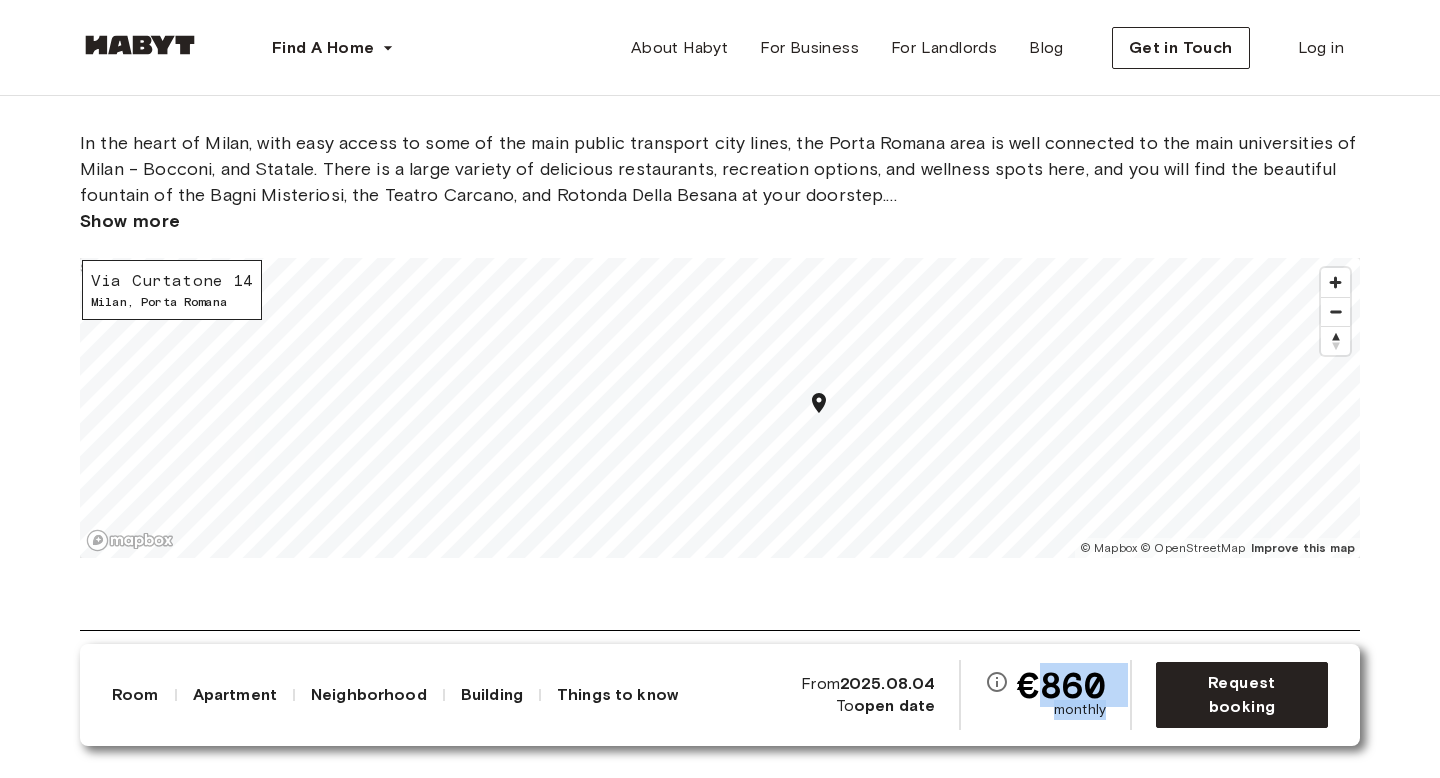 drag, startPoint x: 1038, startPoint y: 676, endPoint x: 1095, endPoint y: 721, distance: 72.62231 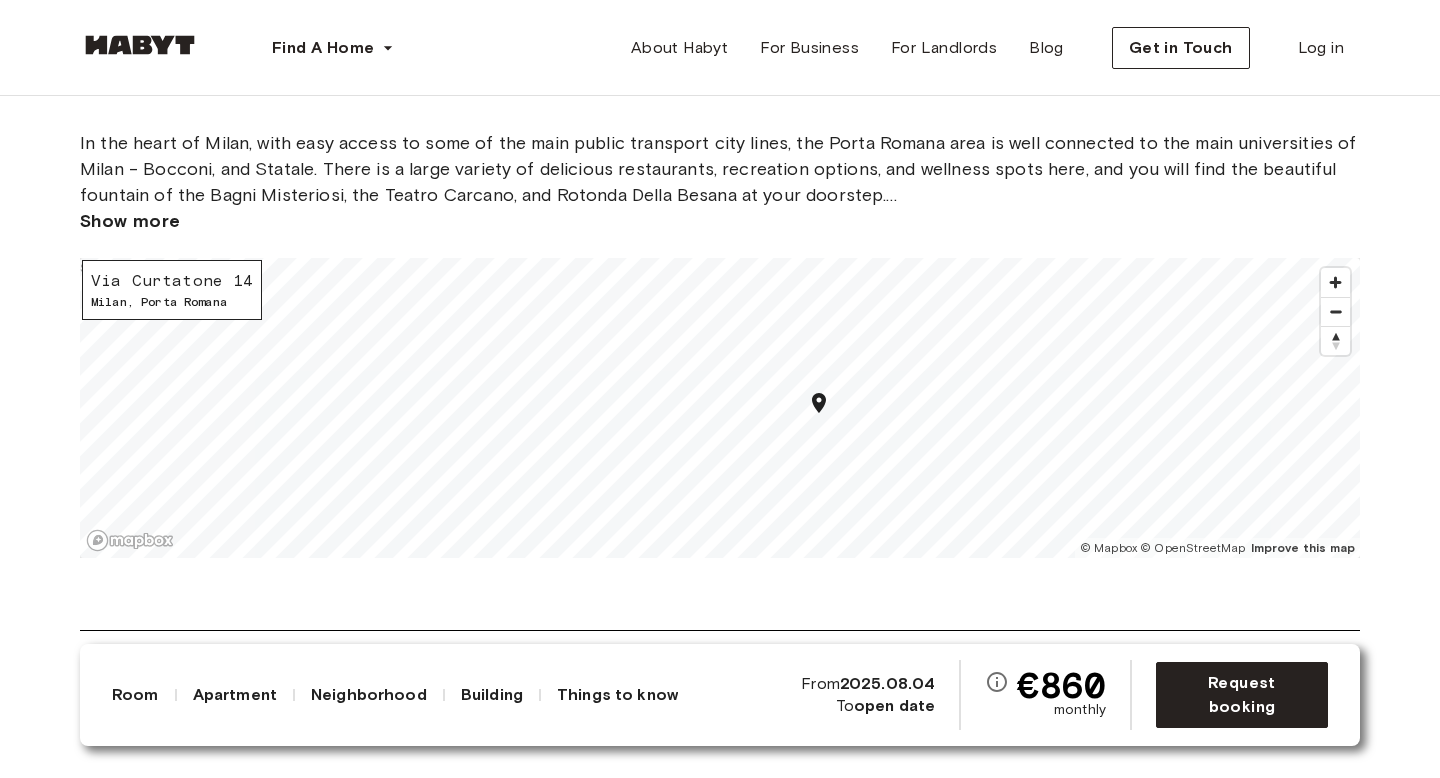 click on "€860" at bounding box center (1061, 685) 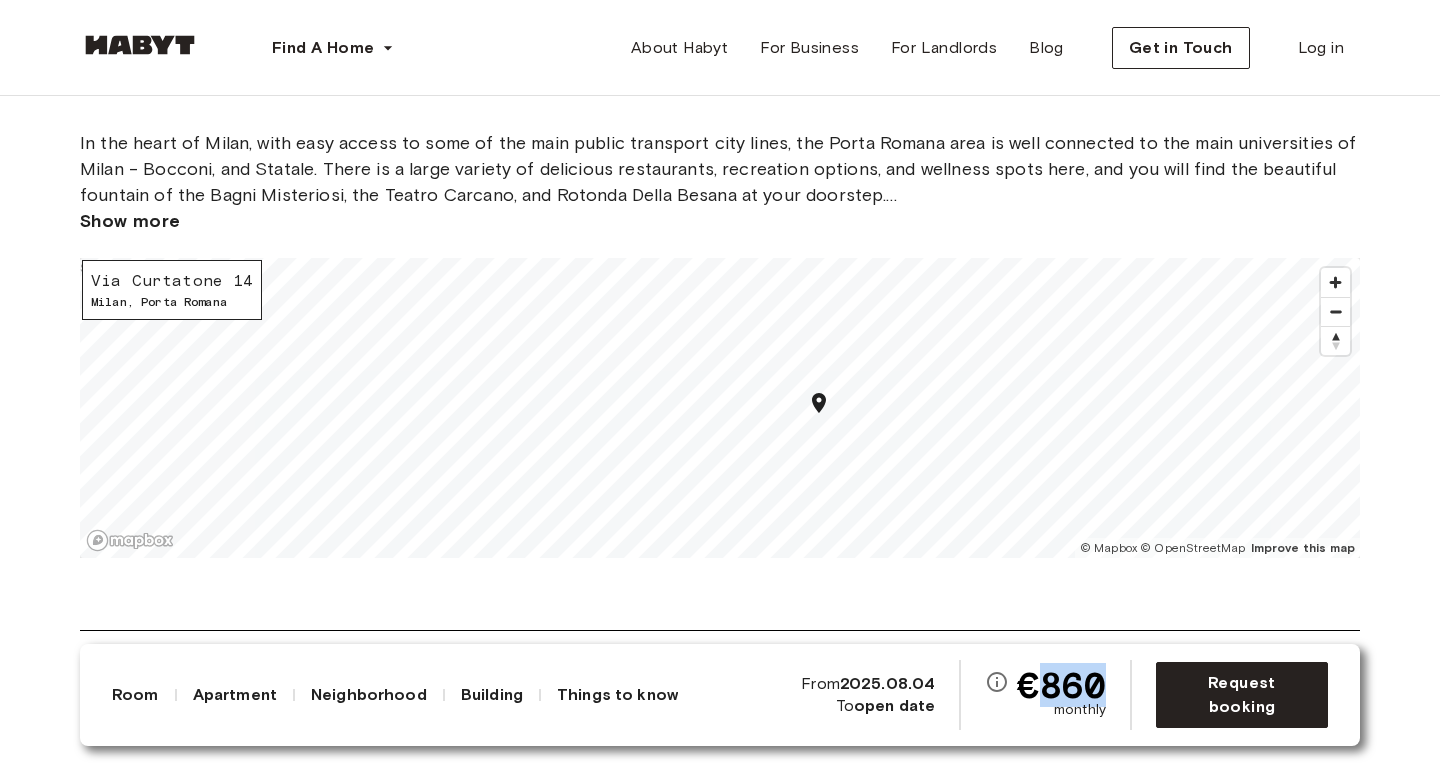 click on "€860" at bounding box center (1061, 685) 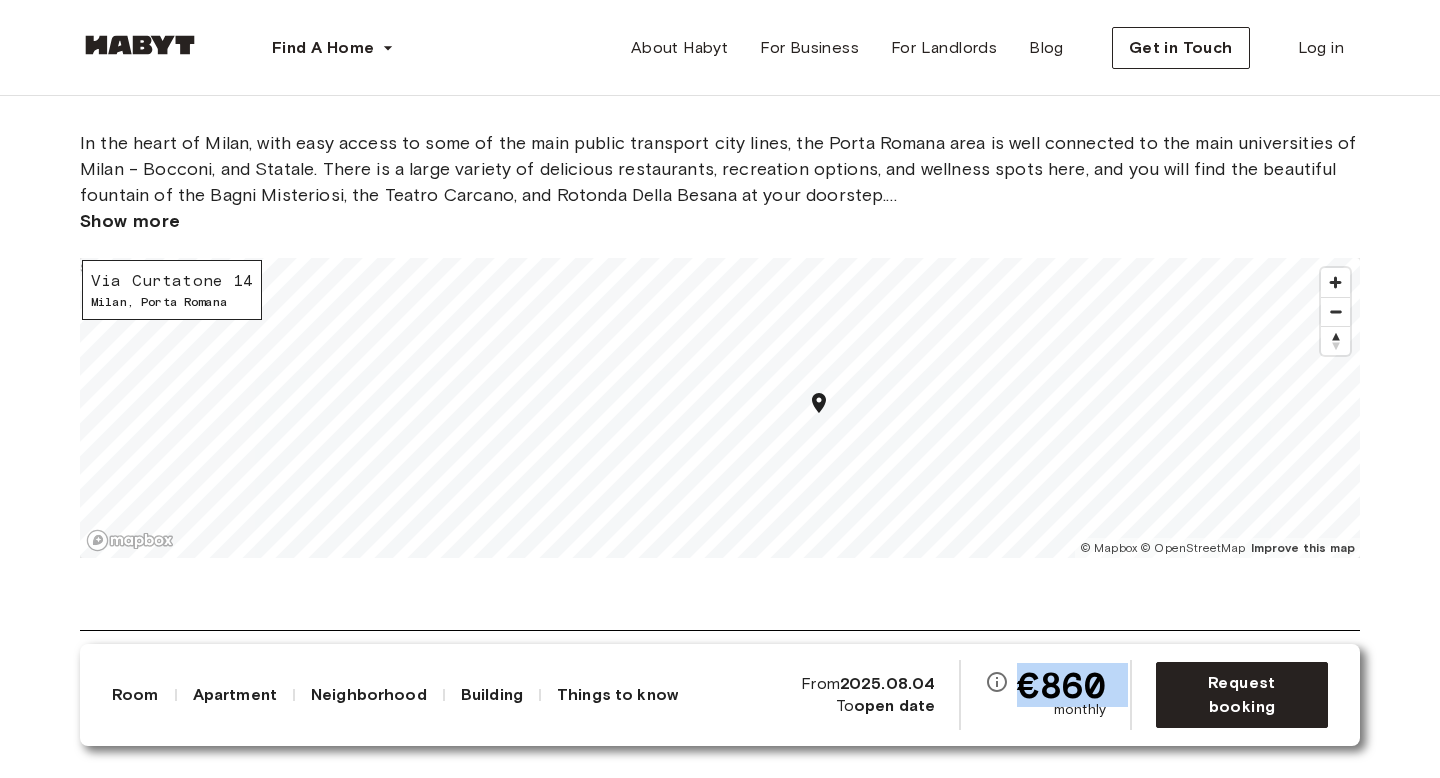 click on "€860" at bounding box center (1061, 685) 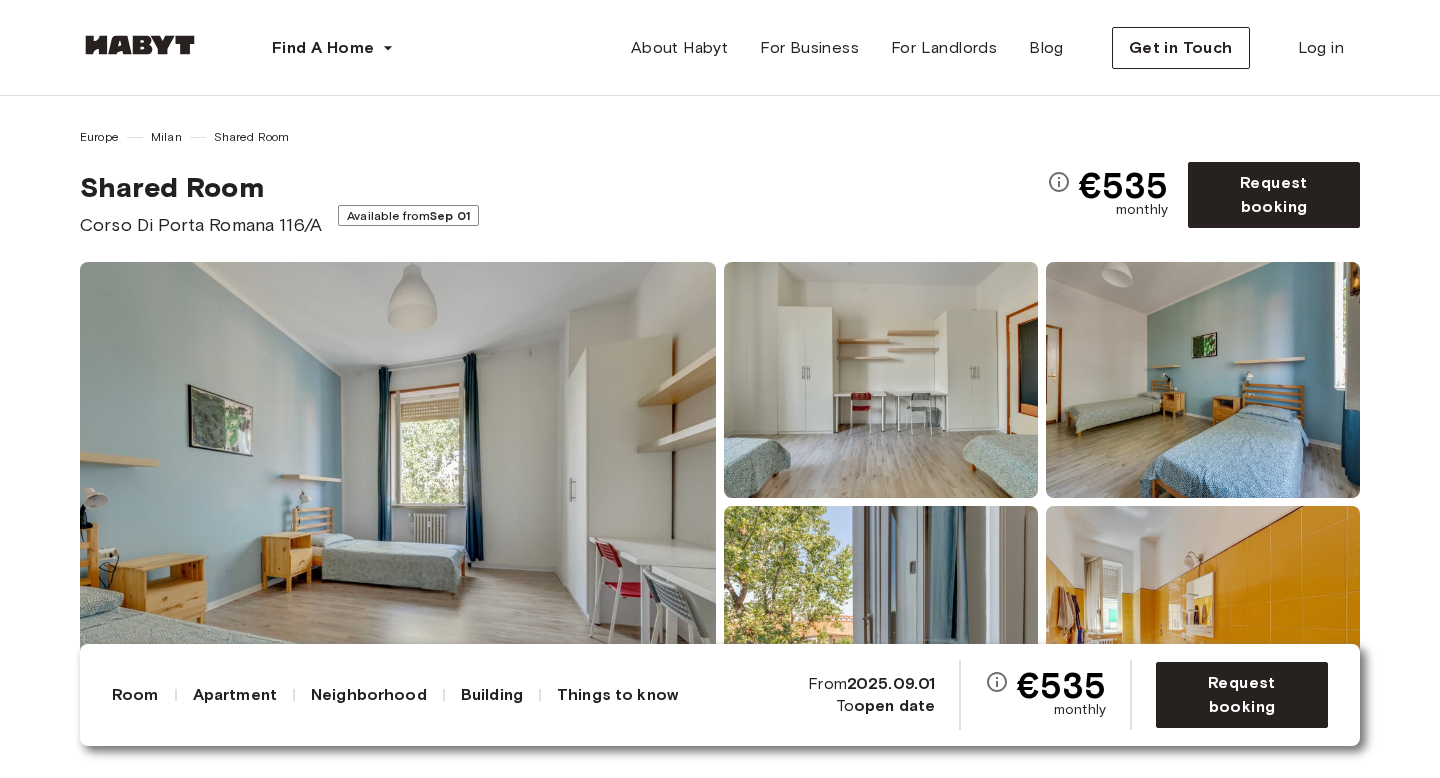 scroll, scrollTop: 64, scrollLeft: 0, axis: vertical 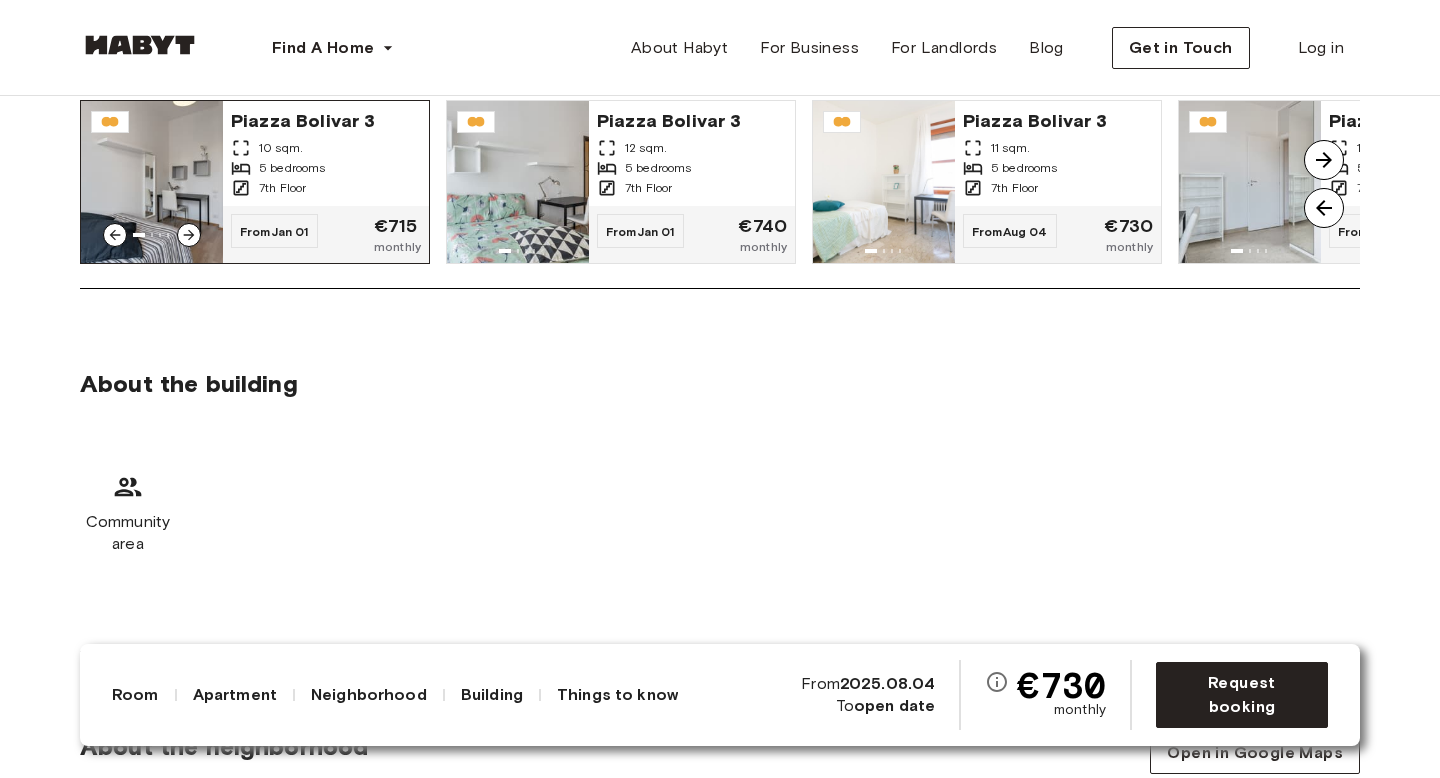 click 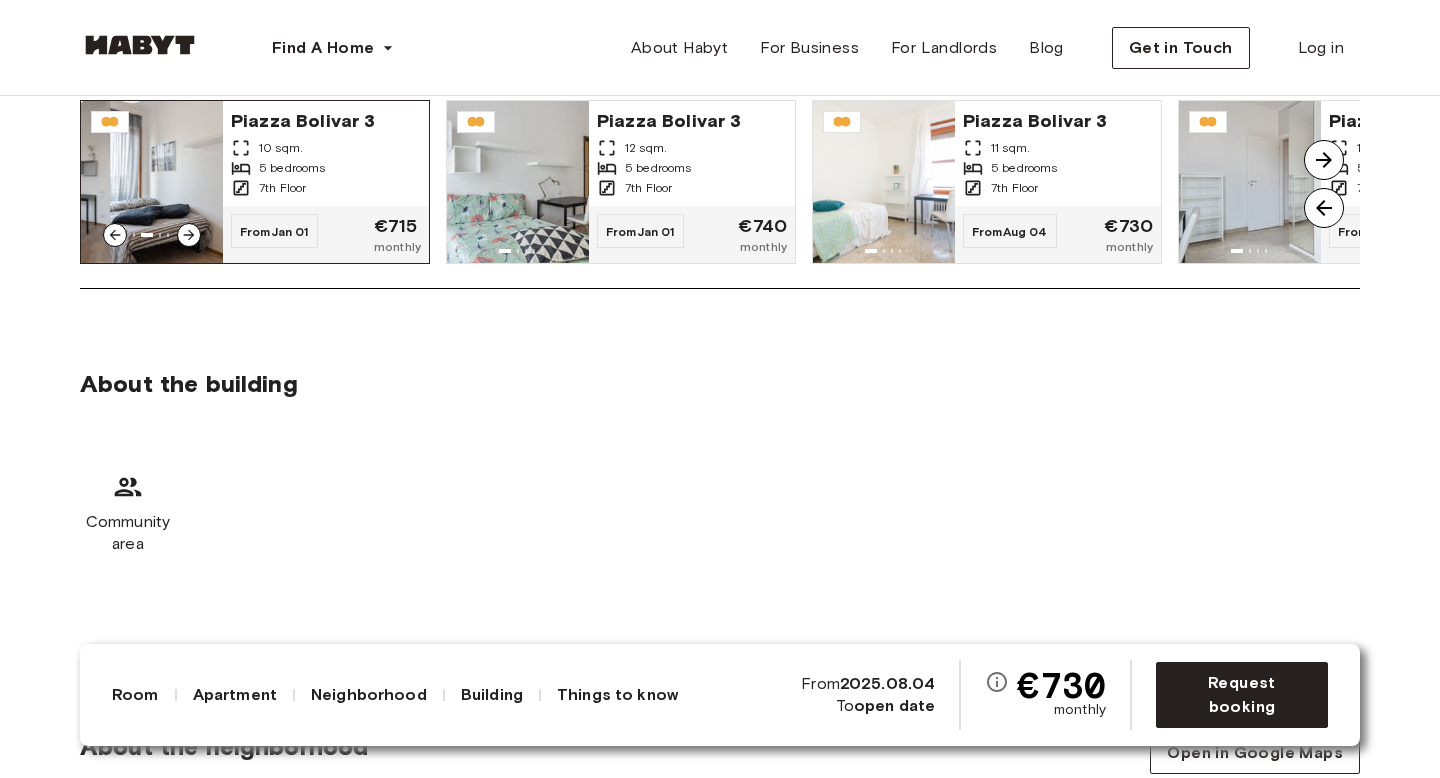 click 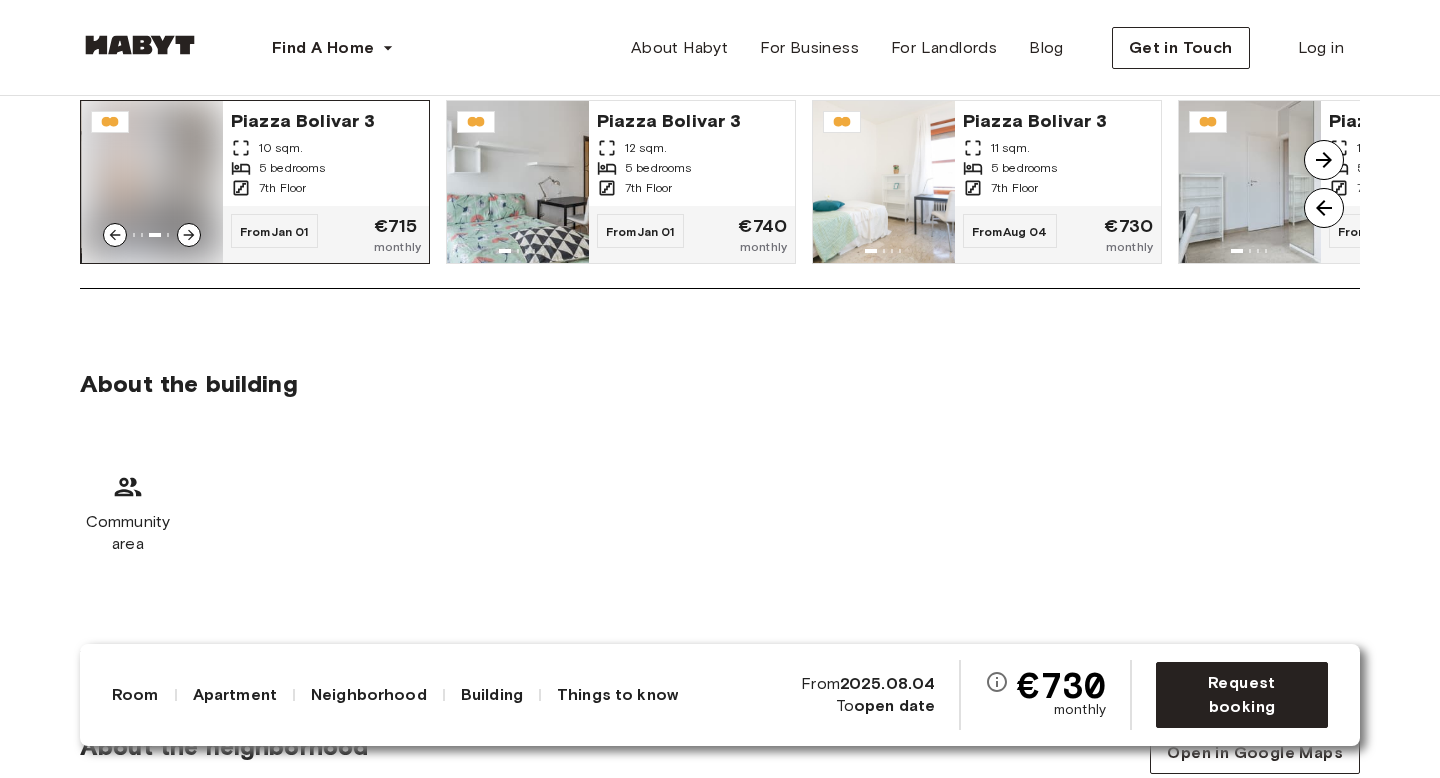 click 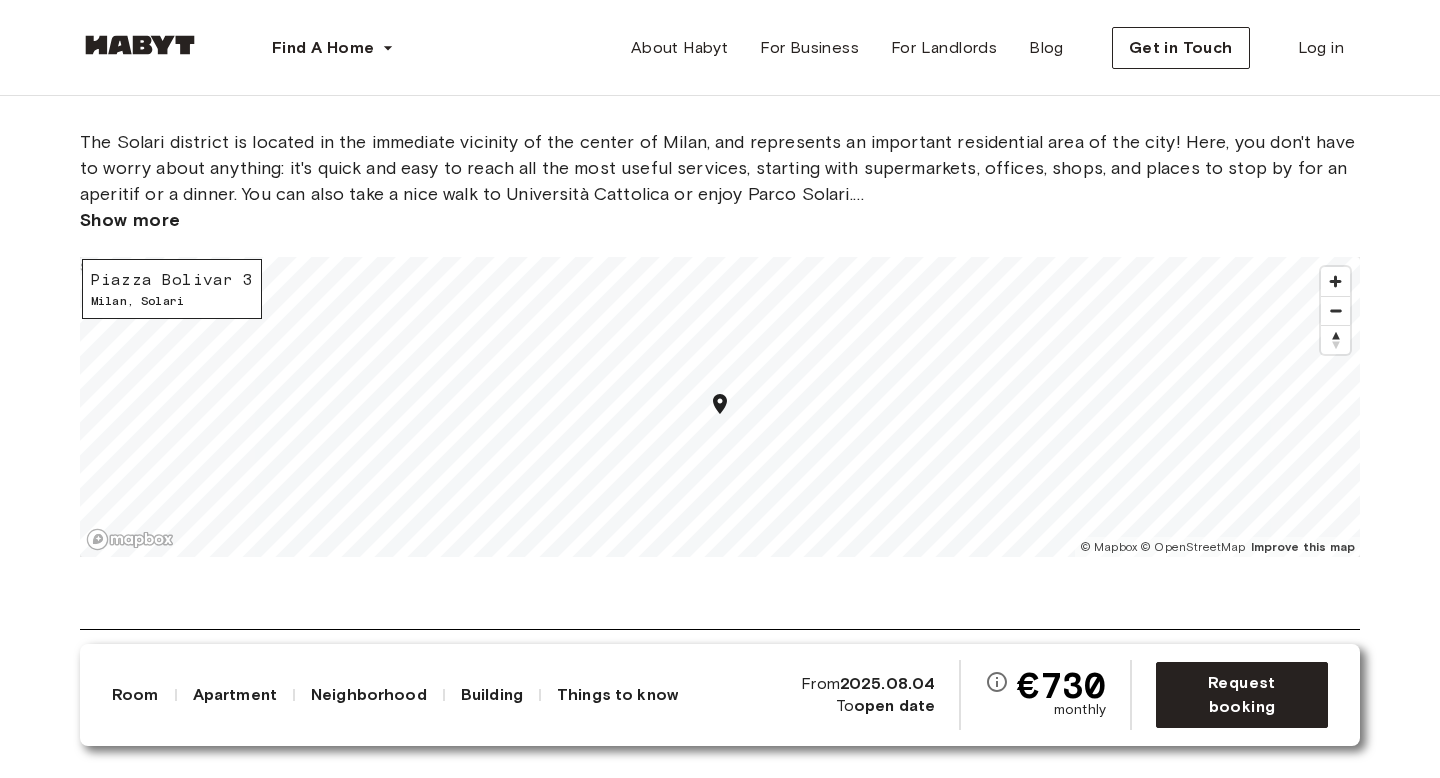 scroll, scrollTop: 2456, scrollLeft: 0, axis: vertical 